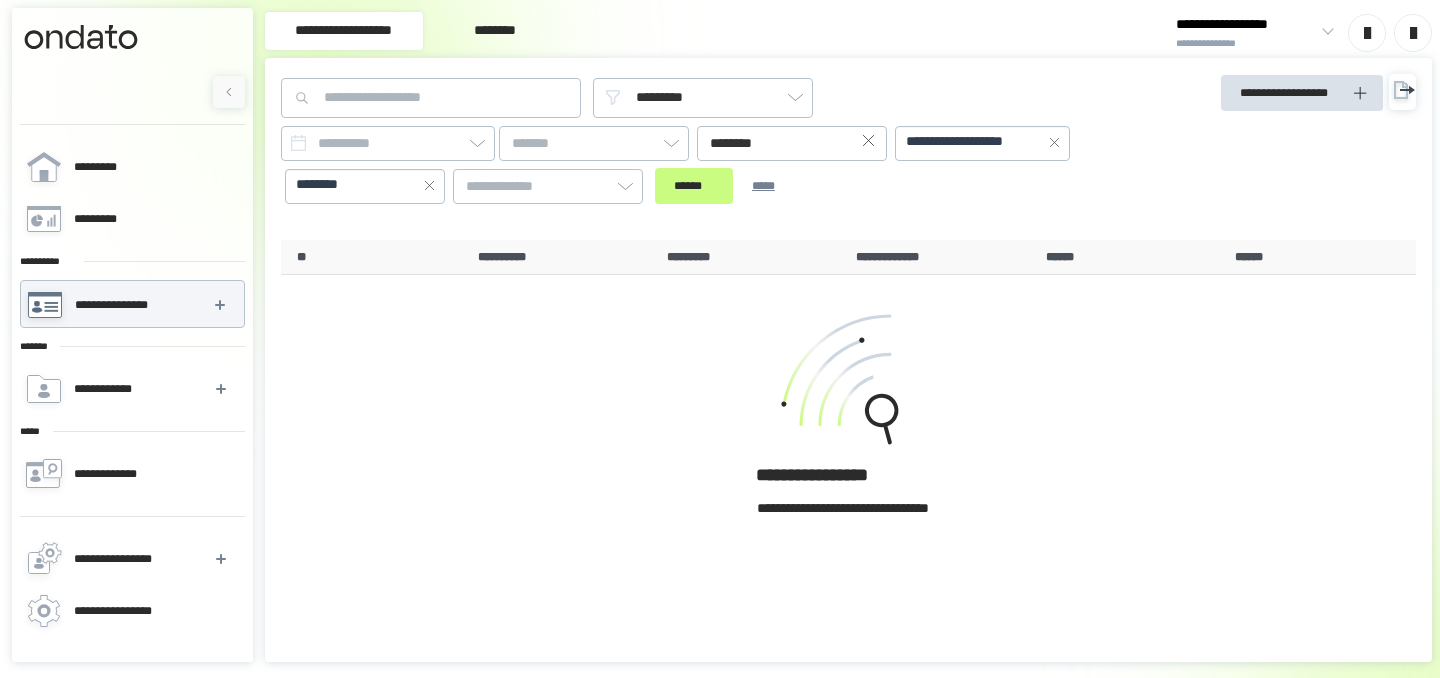 scroll, scrollTop: 0, scrollLeft: 0, axis: both 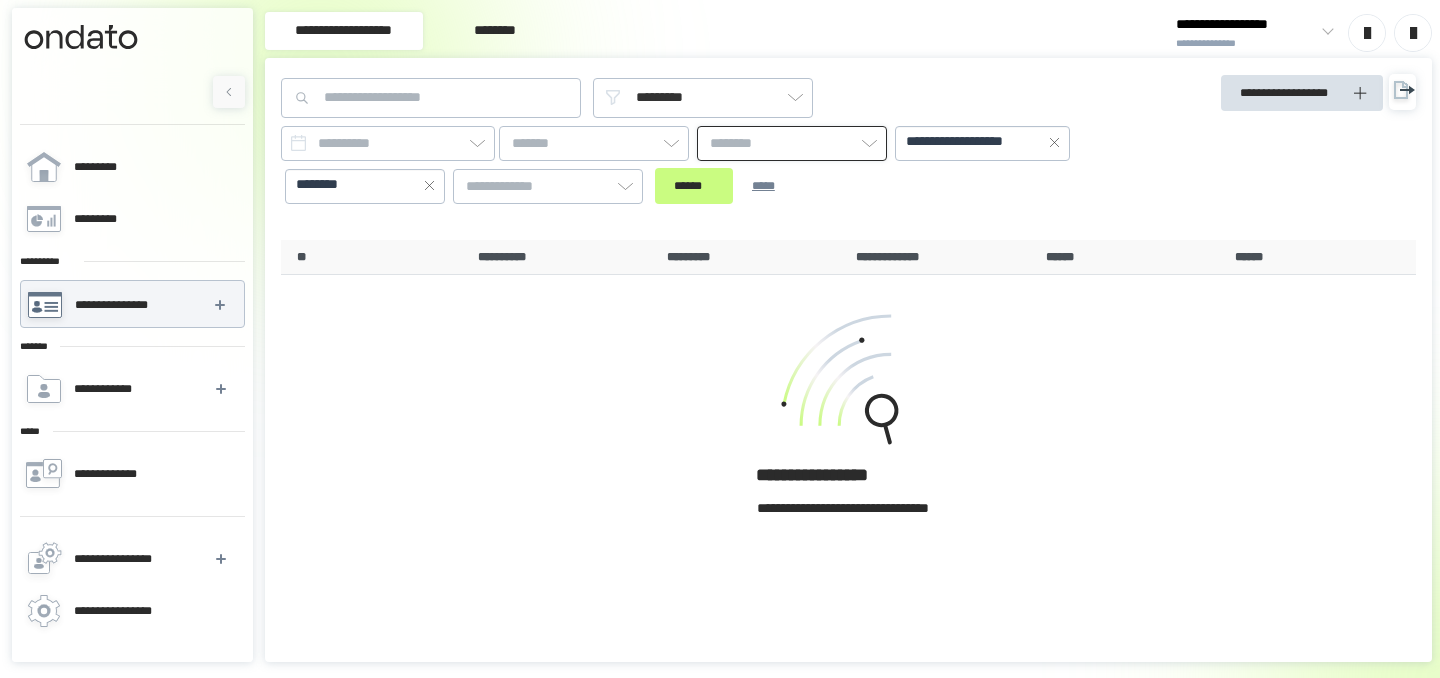 click at bounding box center [792, 143] 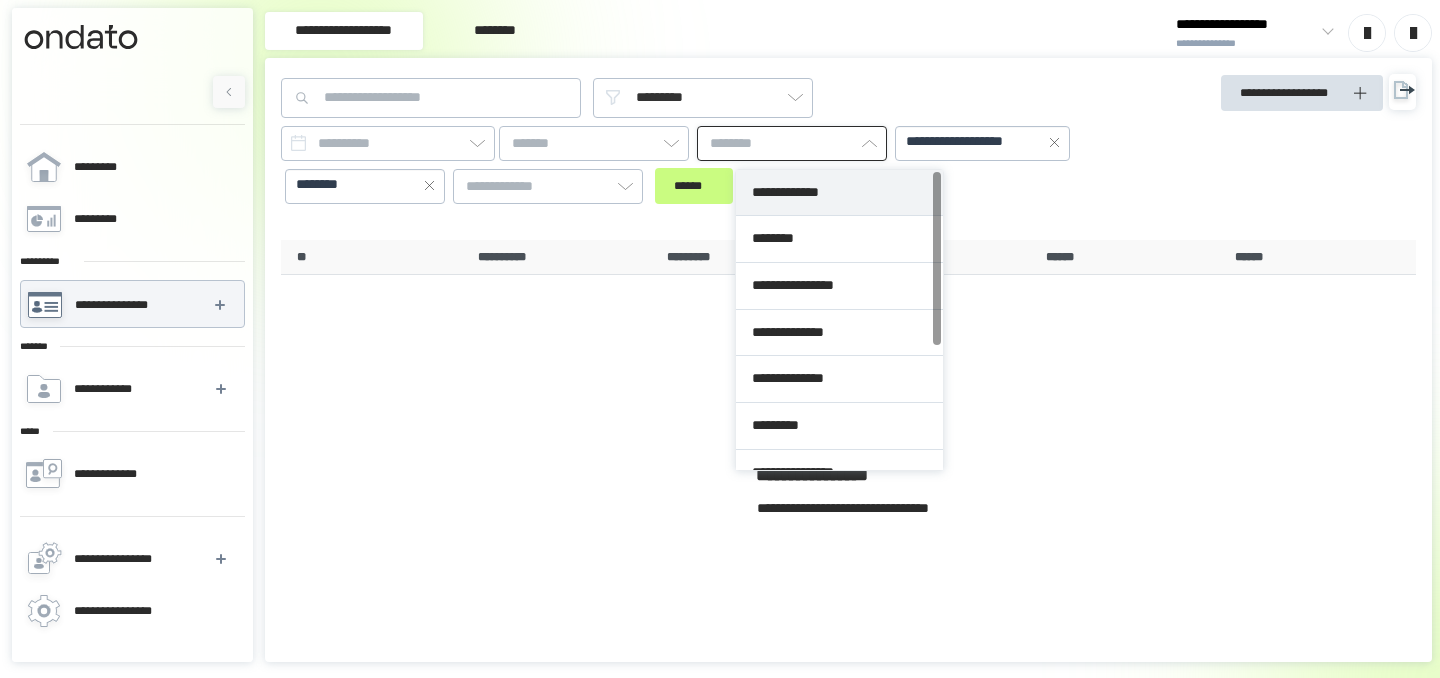 type on "**********" 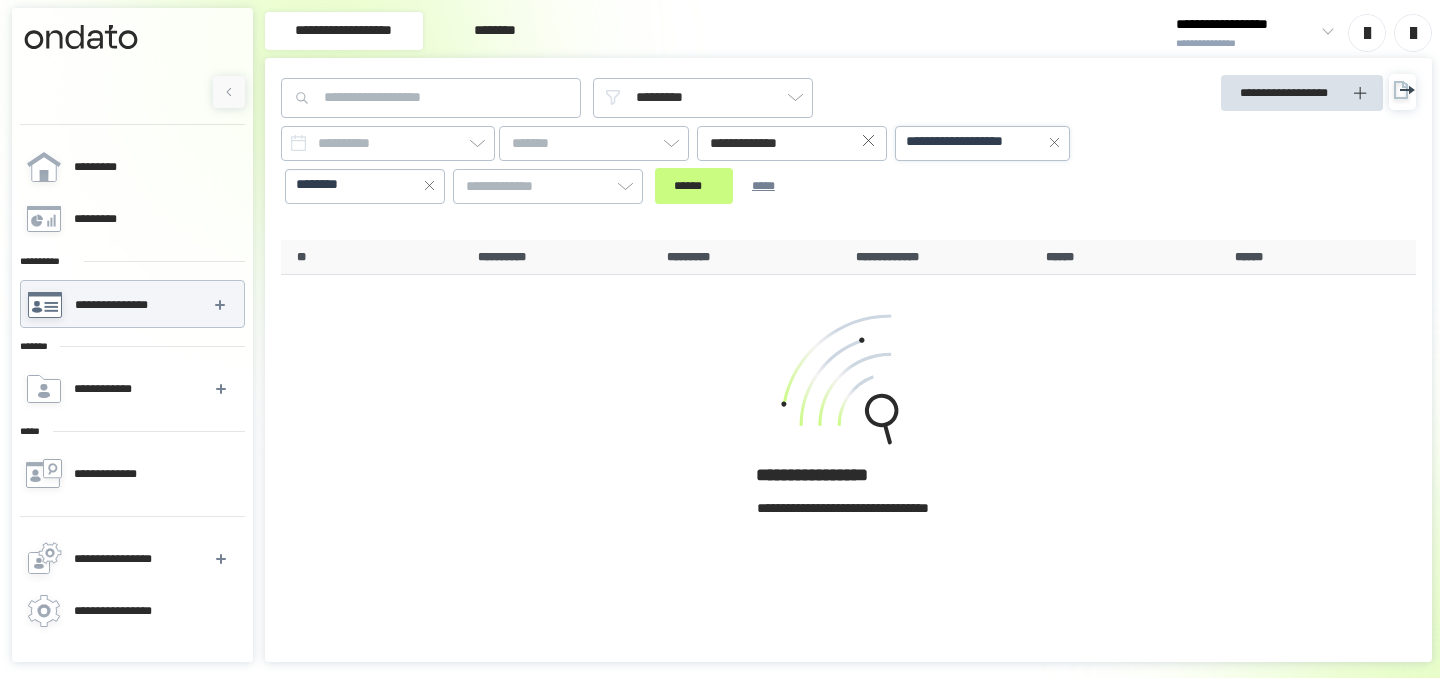click on "**********" at bounding box center [982, 142] 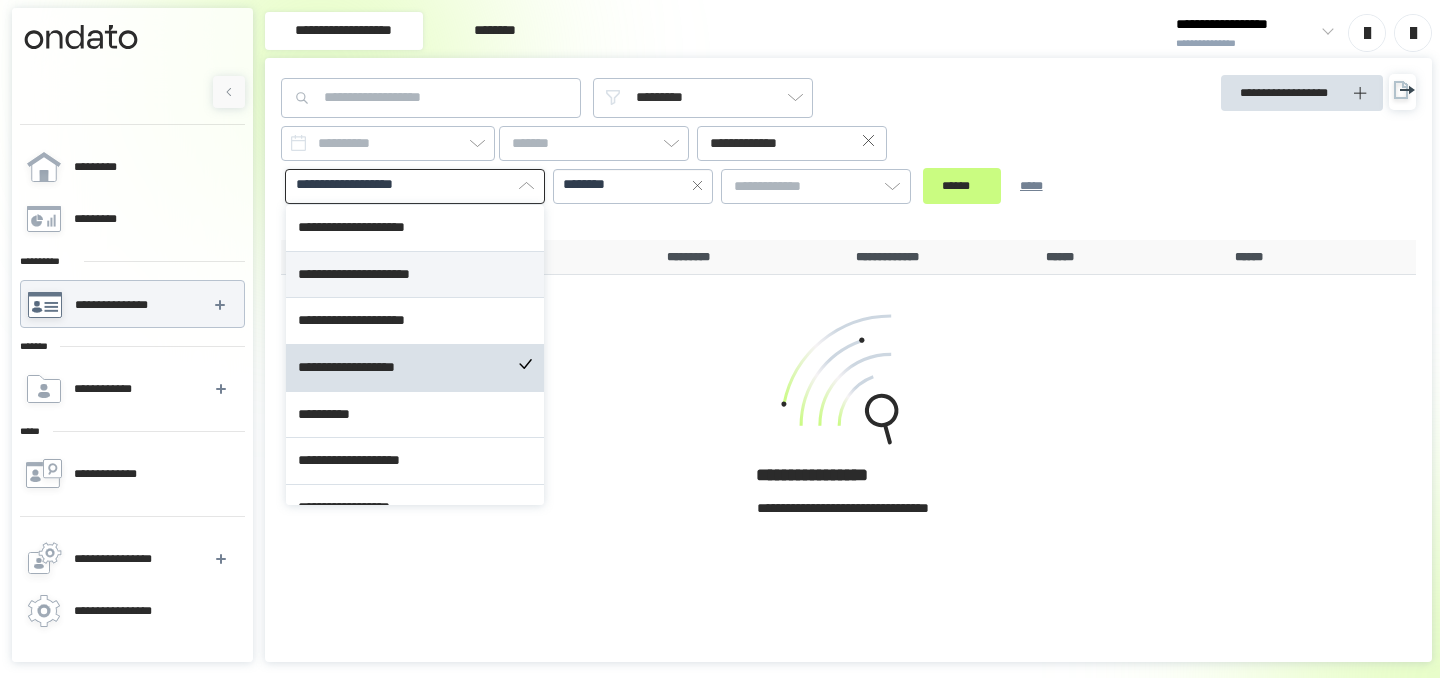 click on "**********" at bounding box center [415, 275] 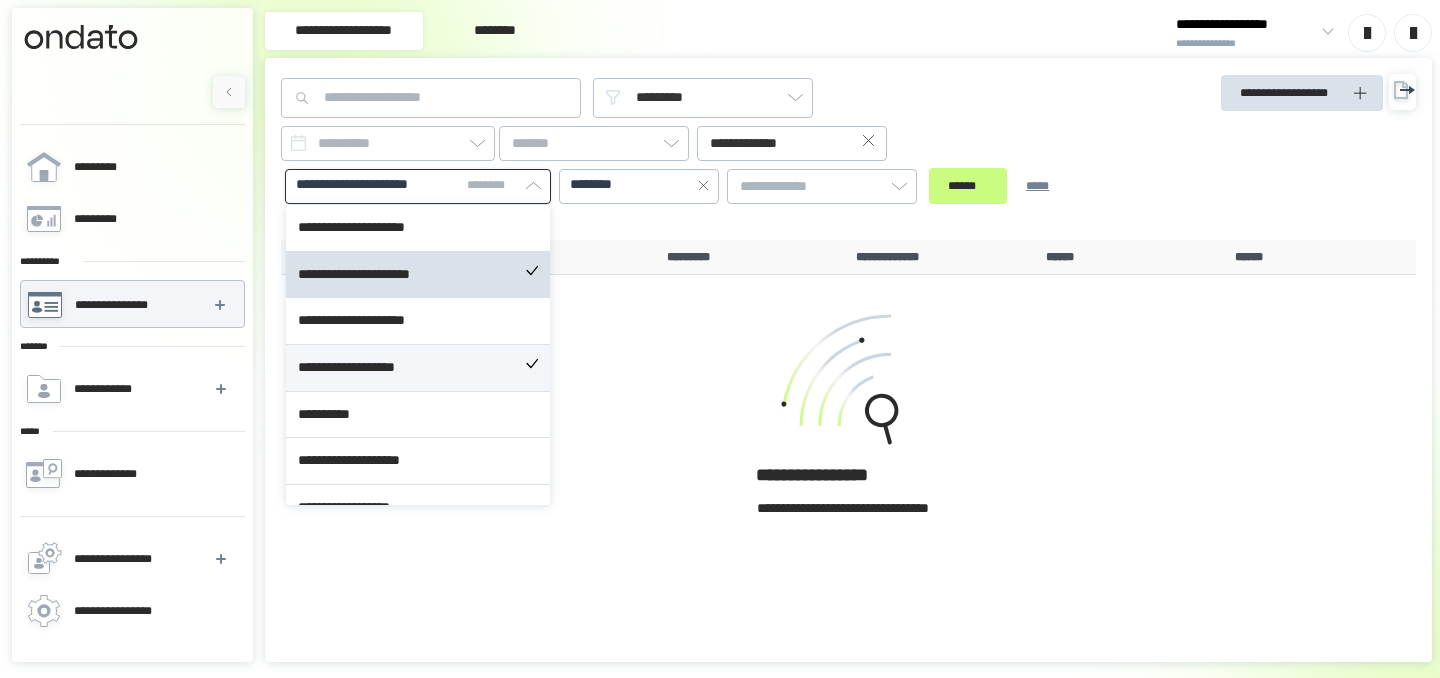 click on "**********" at bounding box center (418, 368) 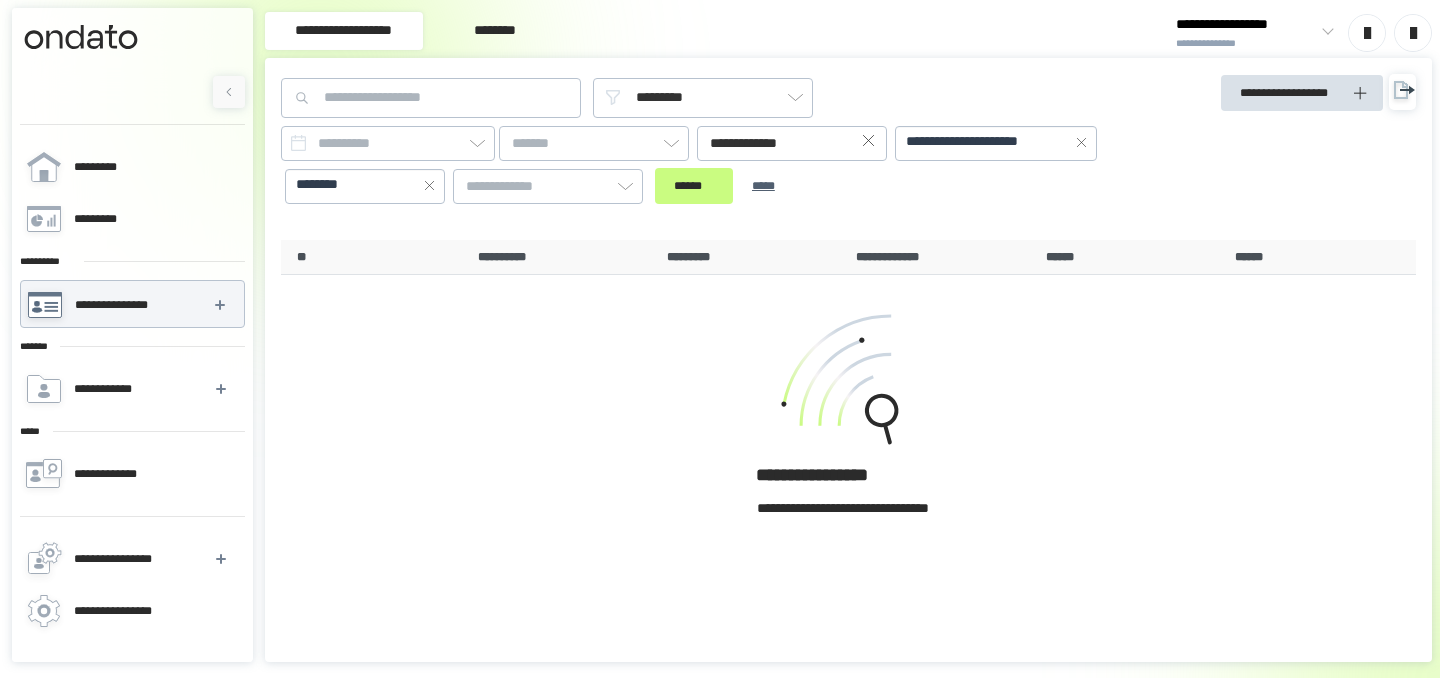 click on "******   *****" at bounding box center [728, 186] 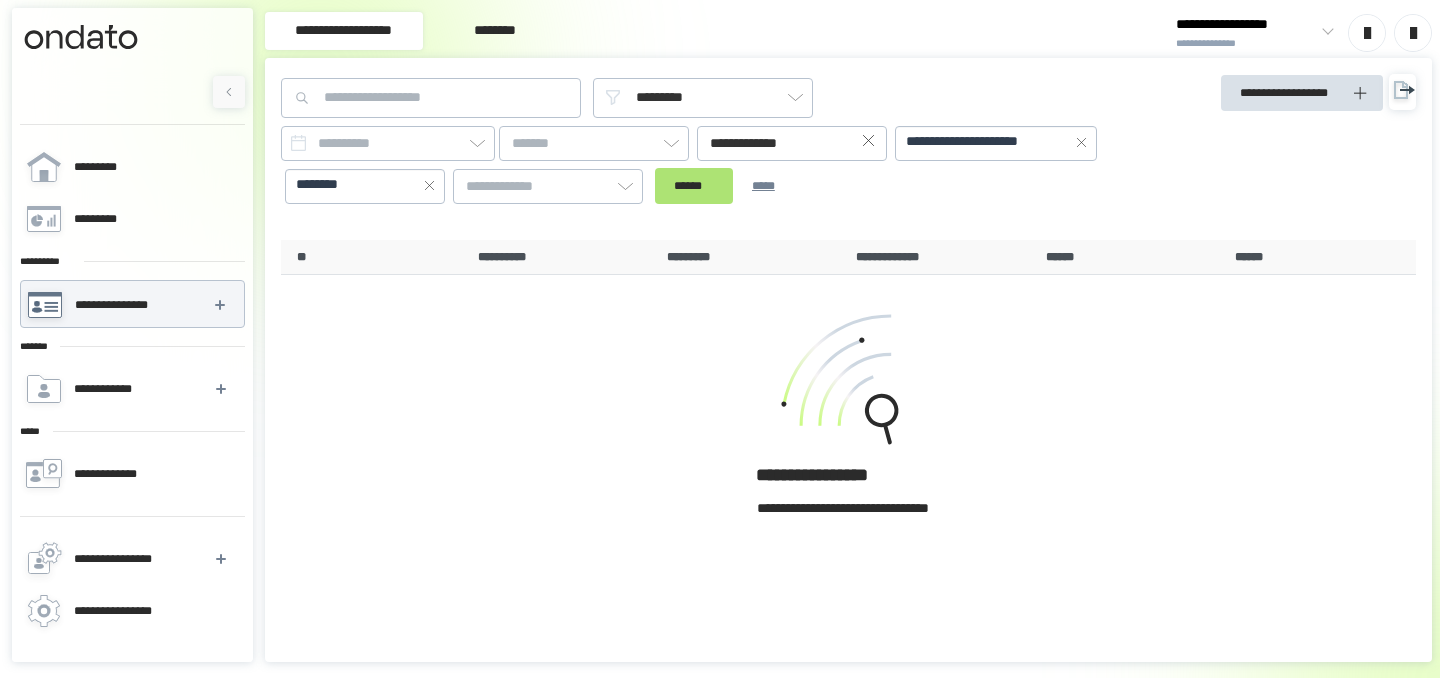 click on "******" at bounding box center (694, 186) 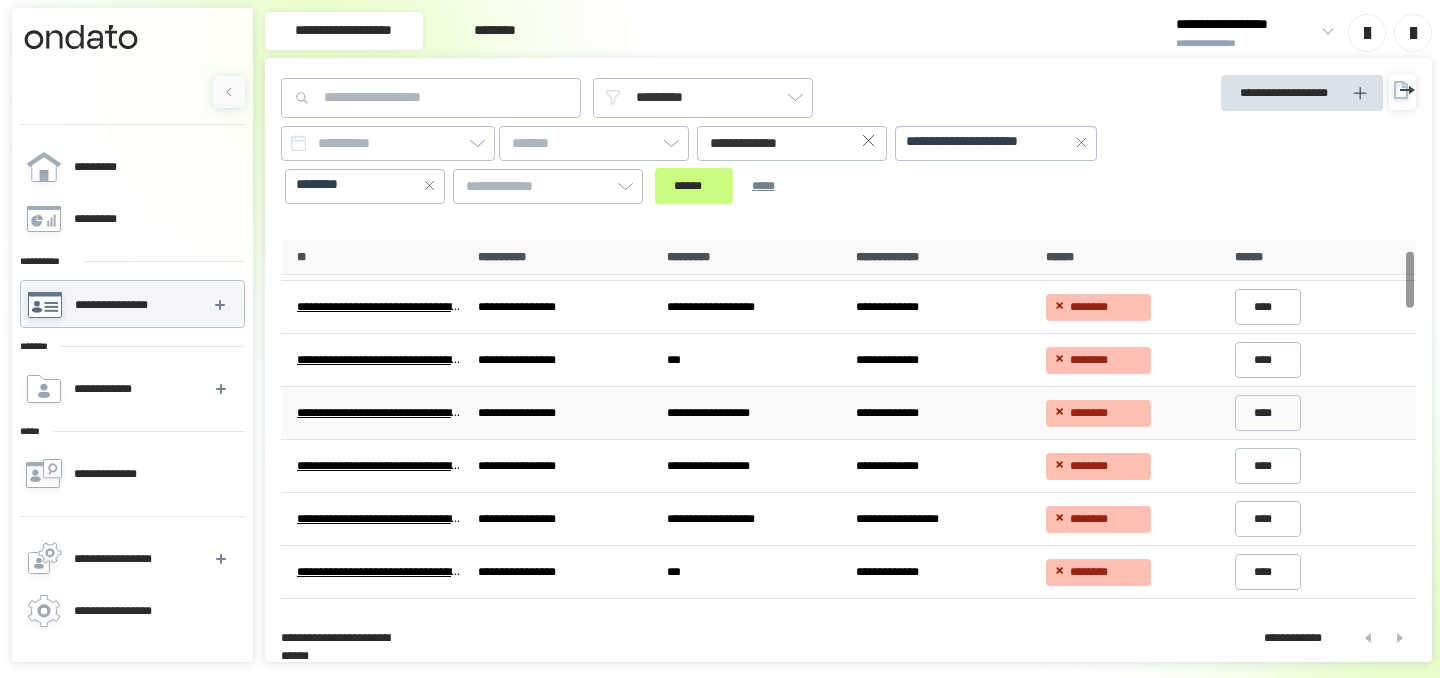 scroll, scrollTop: 67, scrollLeft: 0, axis: vertical 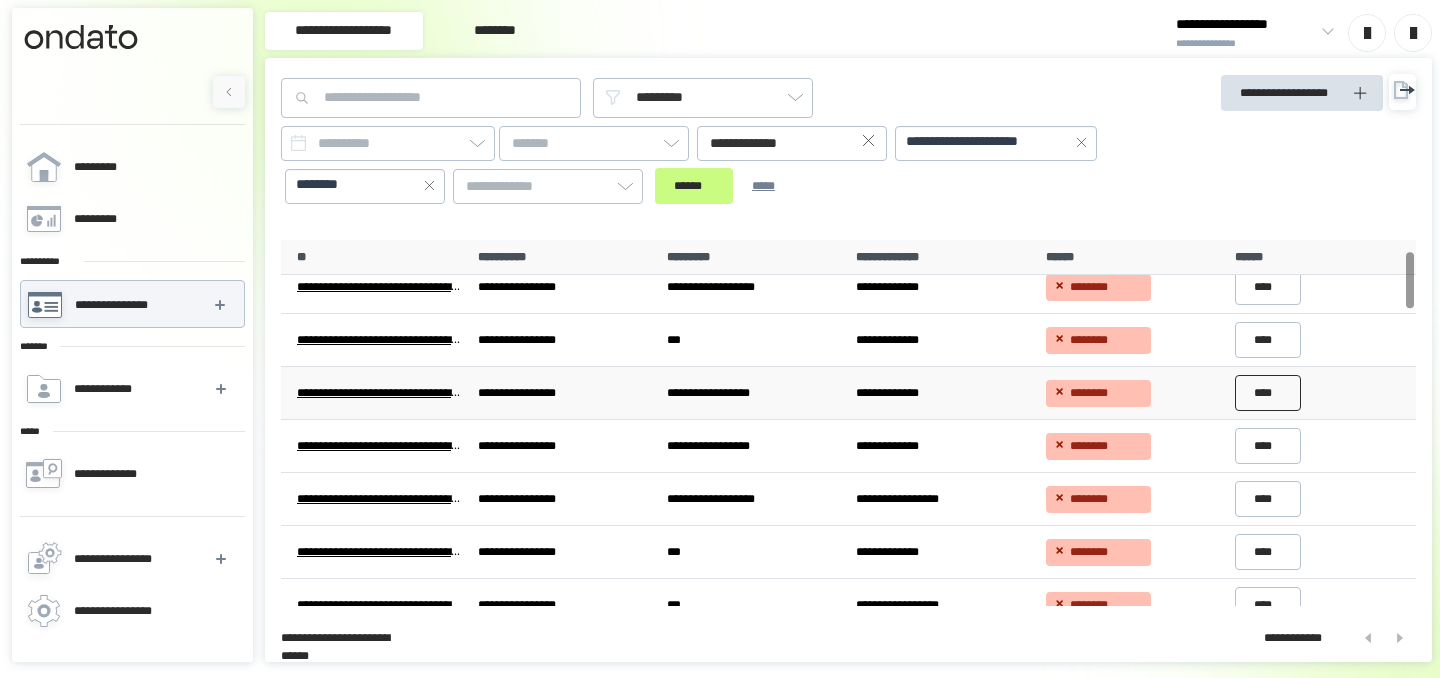 click on "****" at bounding box center [1268, 393] 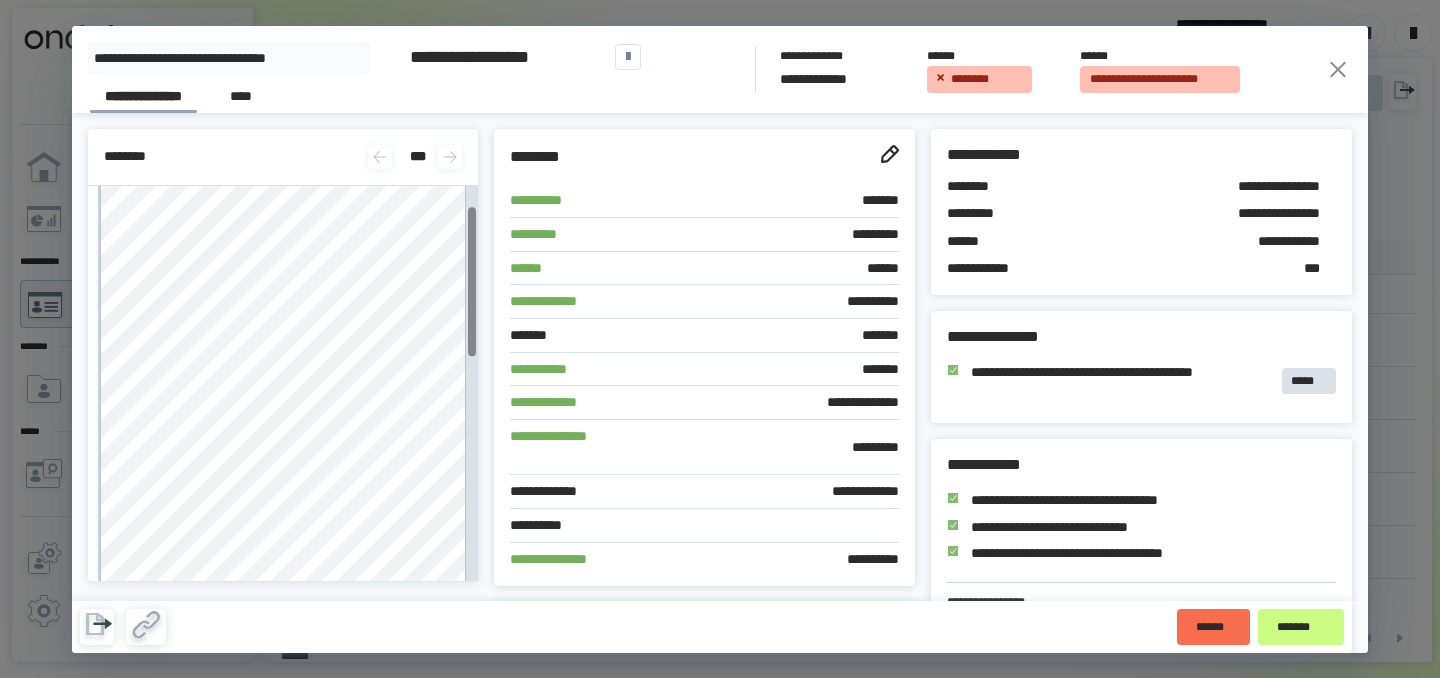 scroll, scrollTop: 0, scrollLeft: 0, axis: both 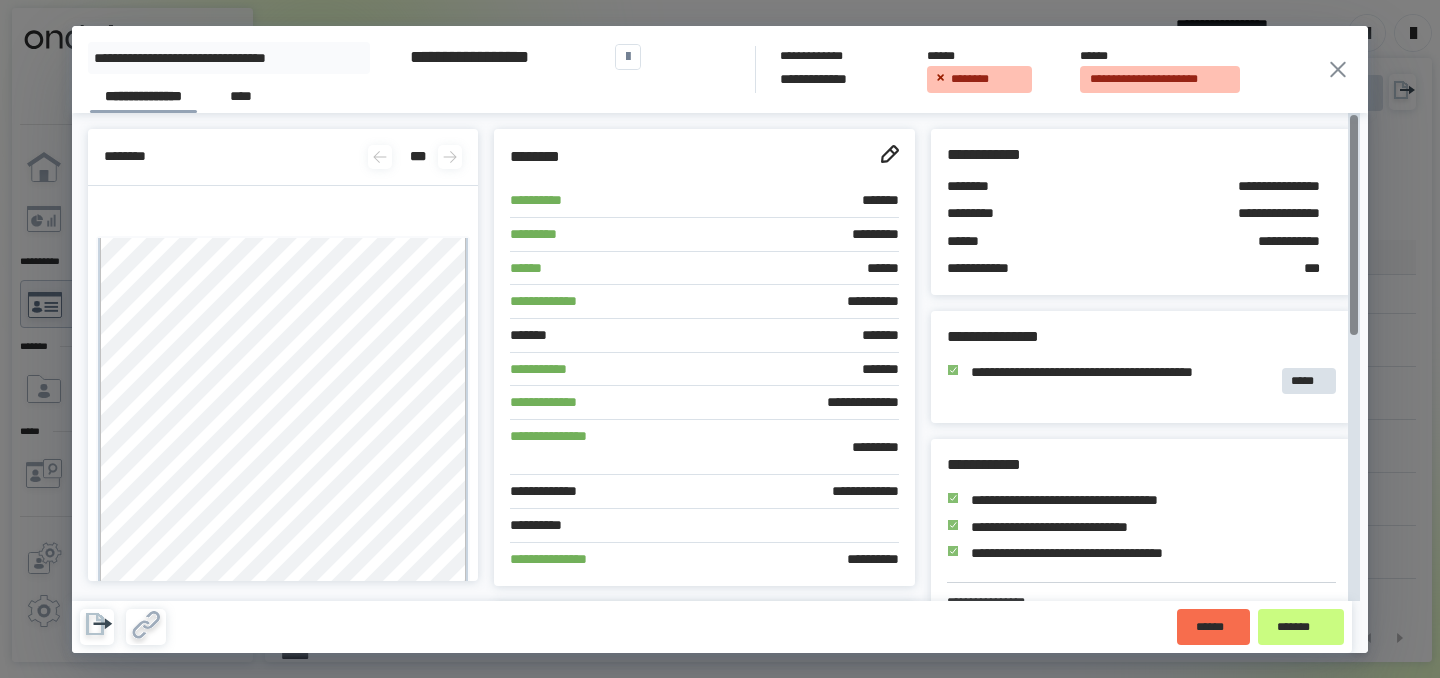 click 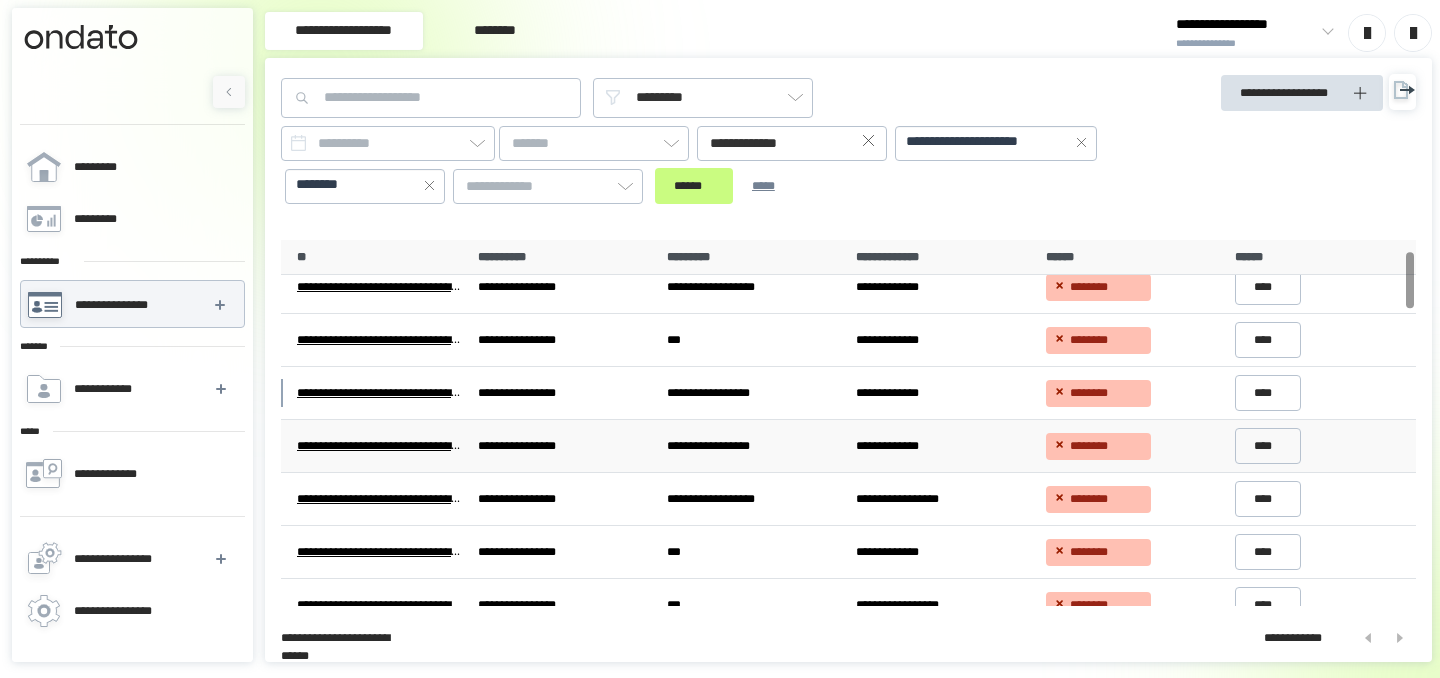 click on "****" at bounding box center (1321, 445) 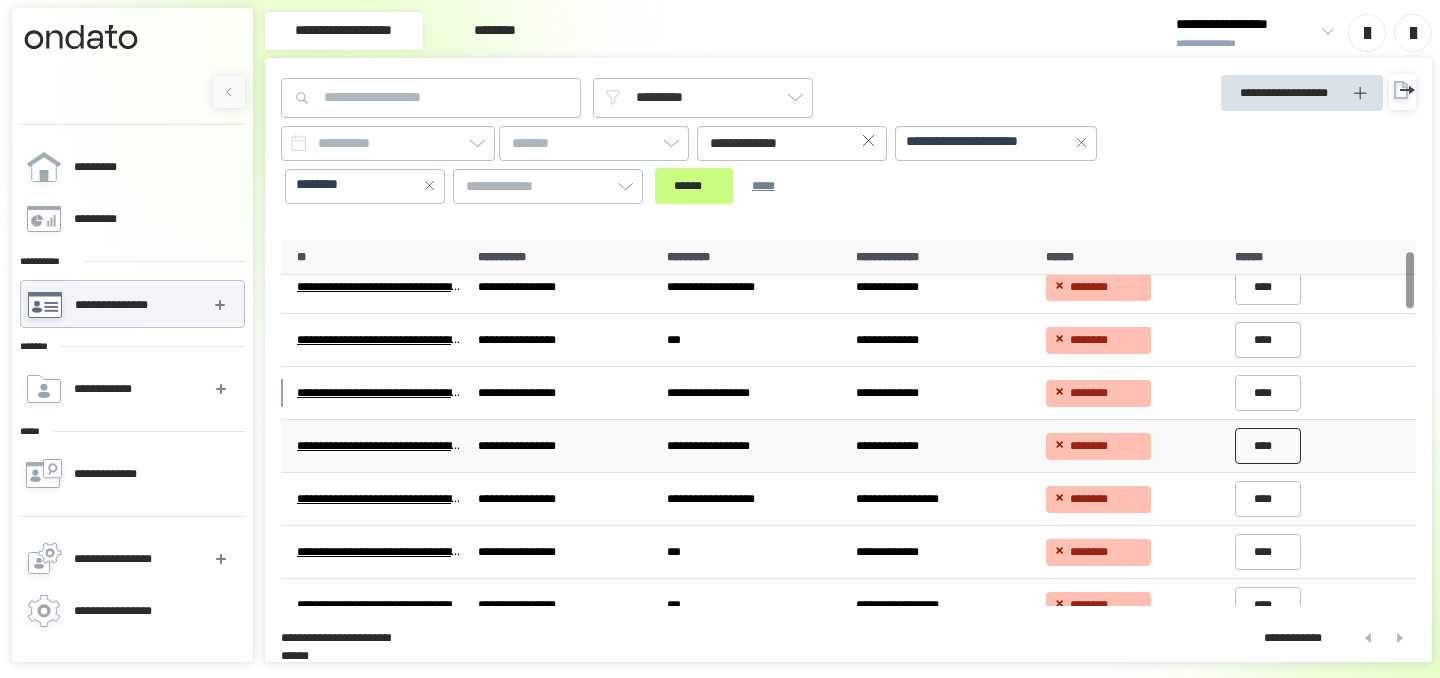 click on "****" at bounding box center (1268, 446) 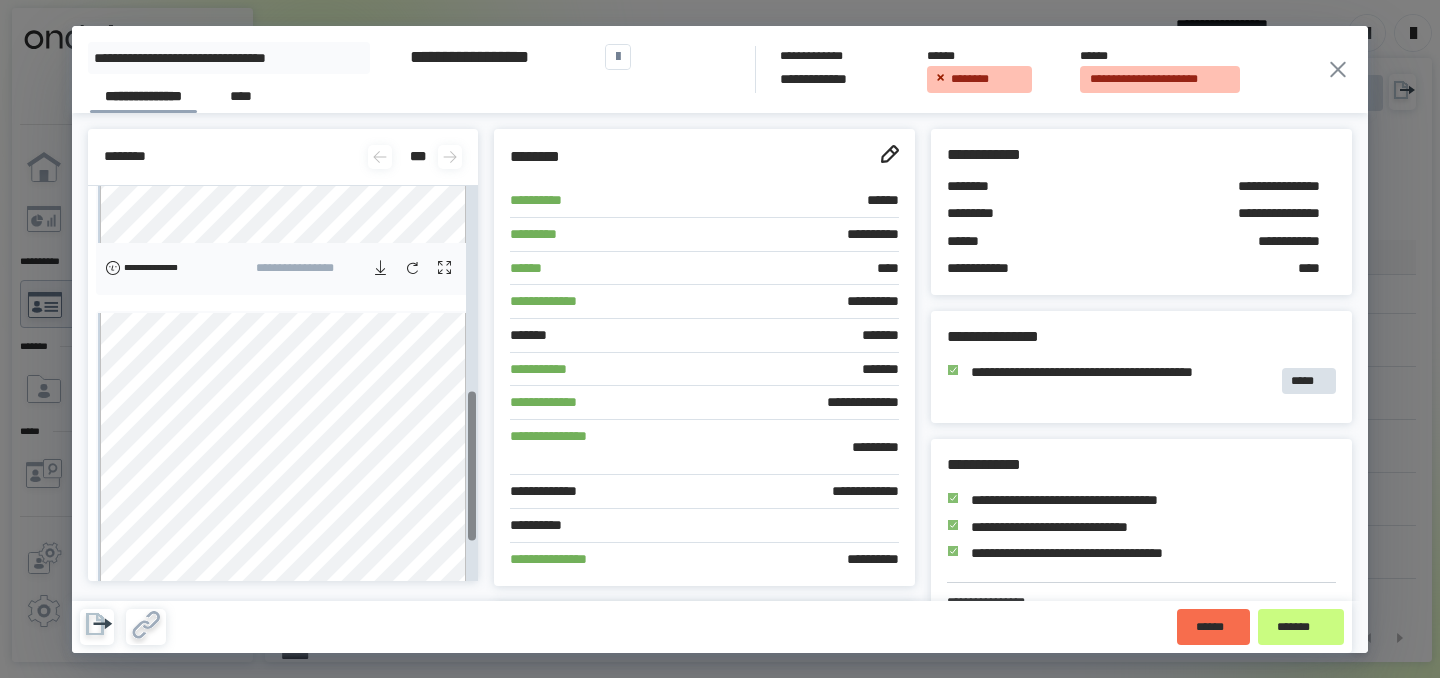 scroll, scrollTop: 640, scrollLeft: 0, axis: vertical 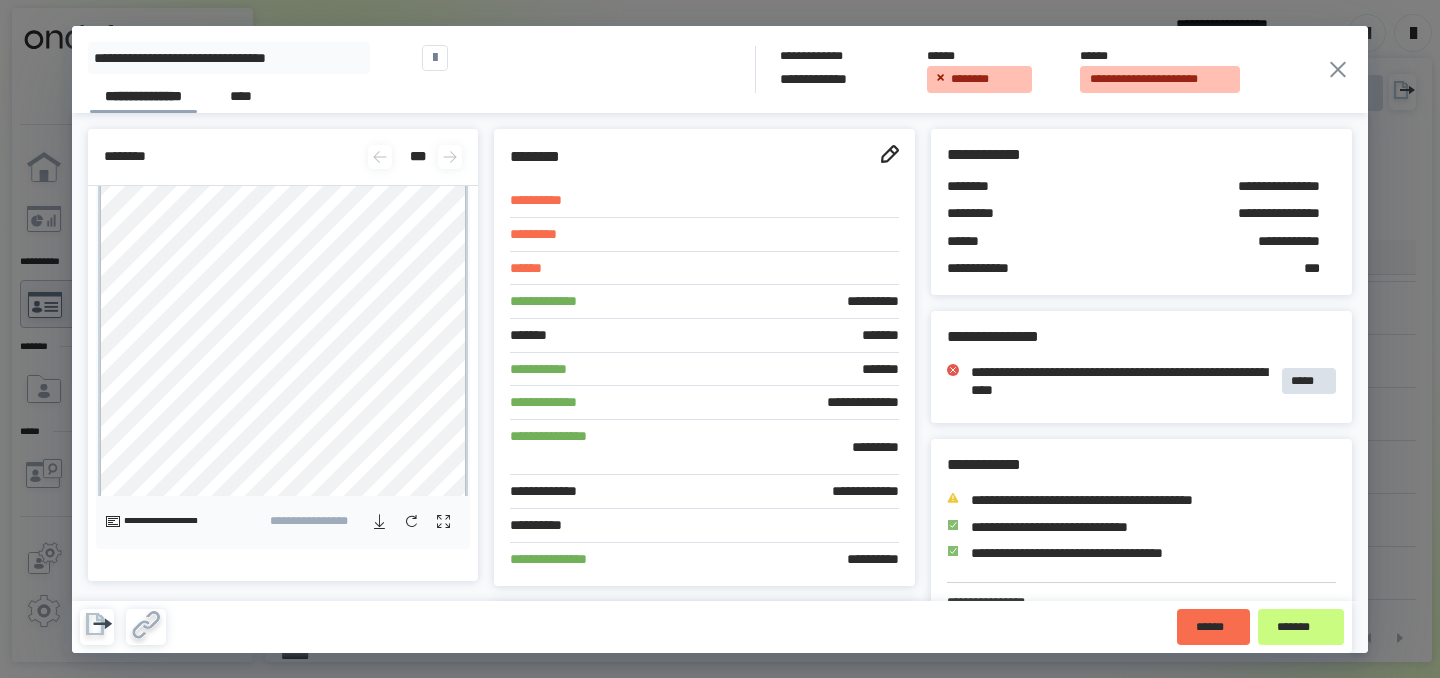 click 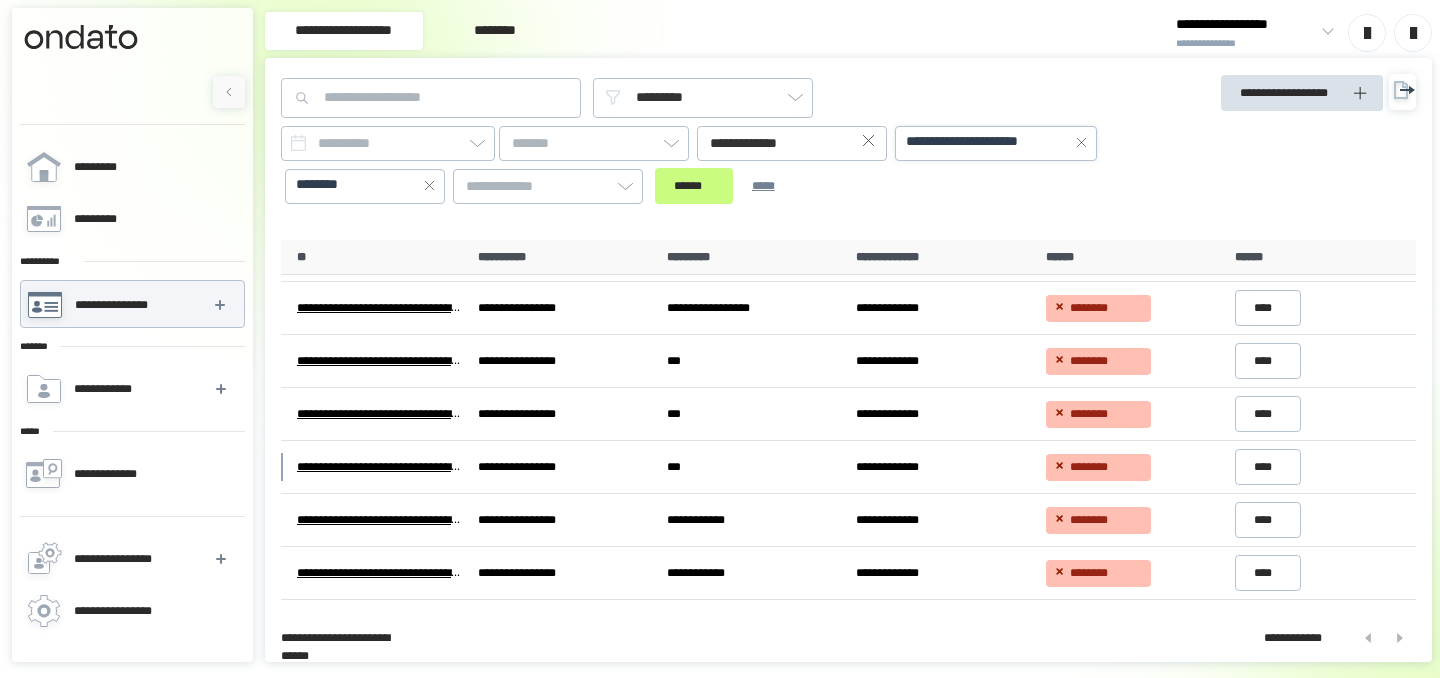 click on "**********" at bounding box center (987, 142) 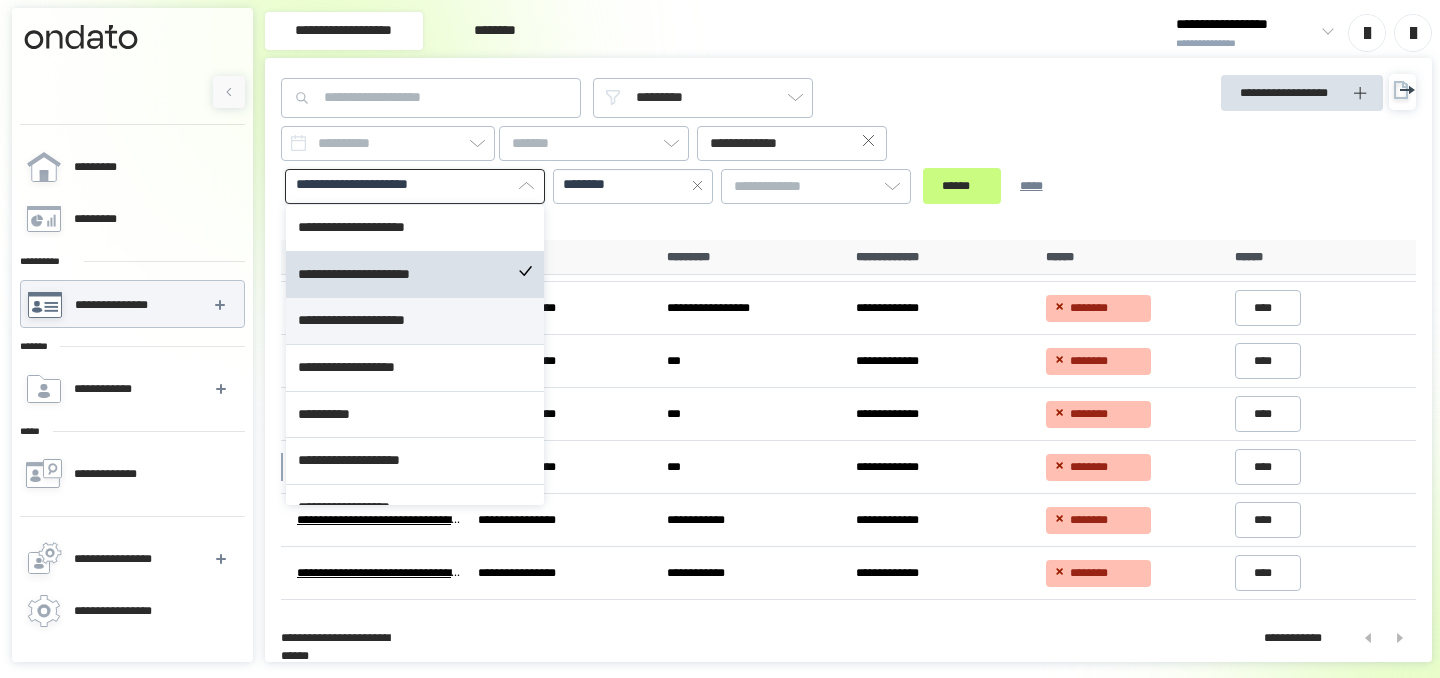 click on "**********" at bounding box center (415, 321) 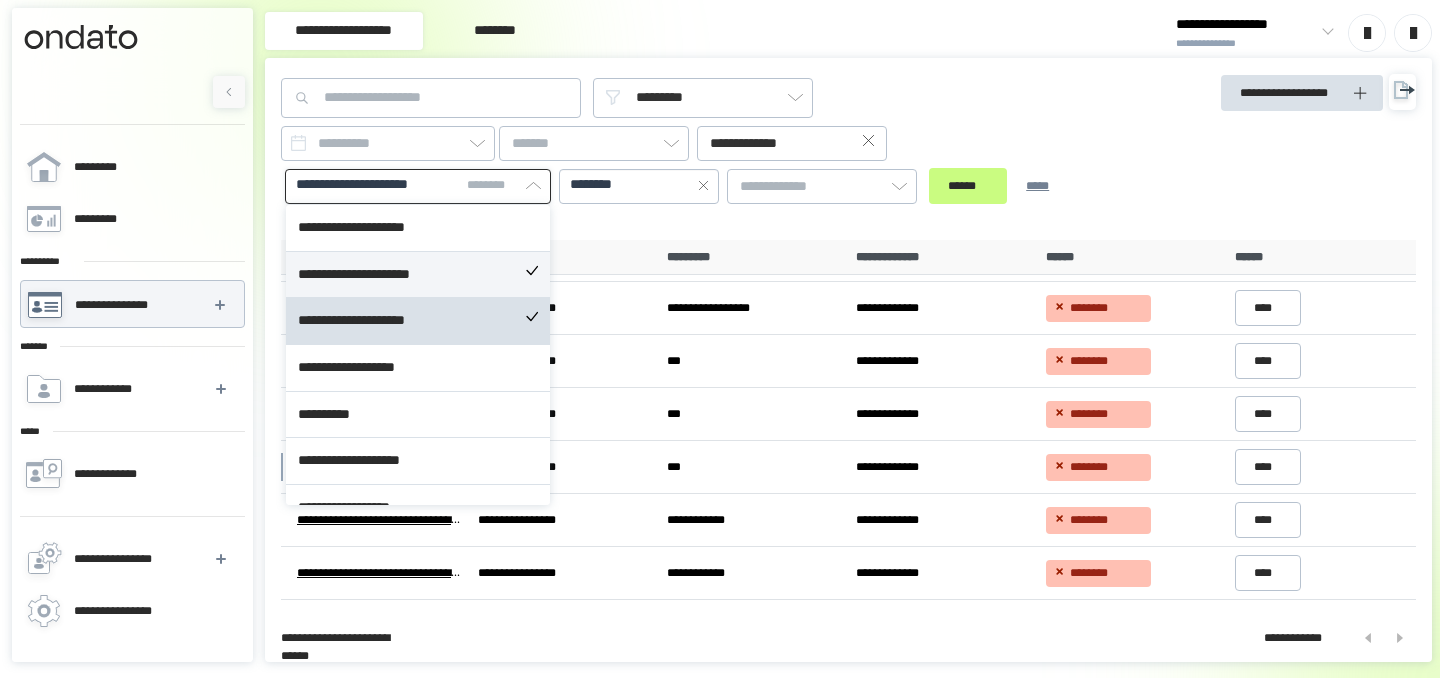 click on "**********" at bounding box center (418, 275) 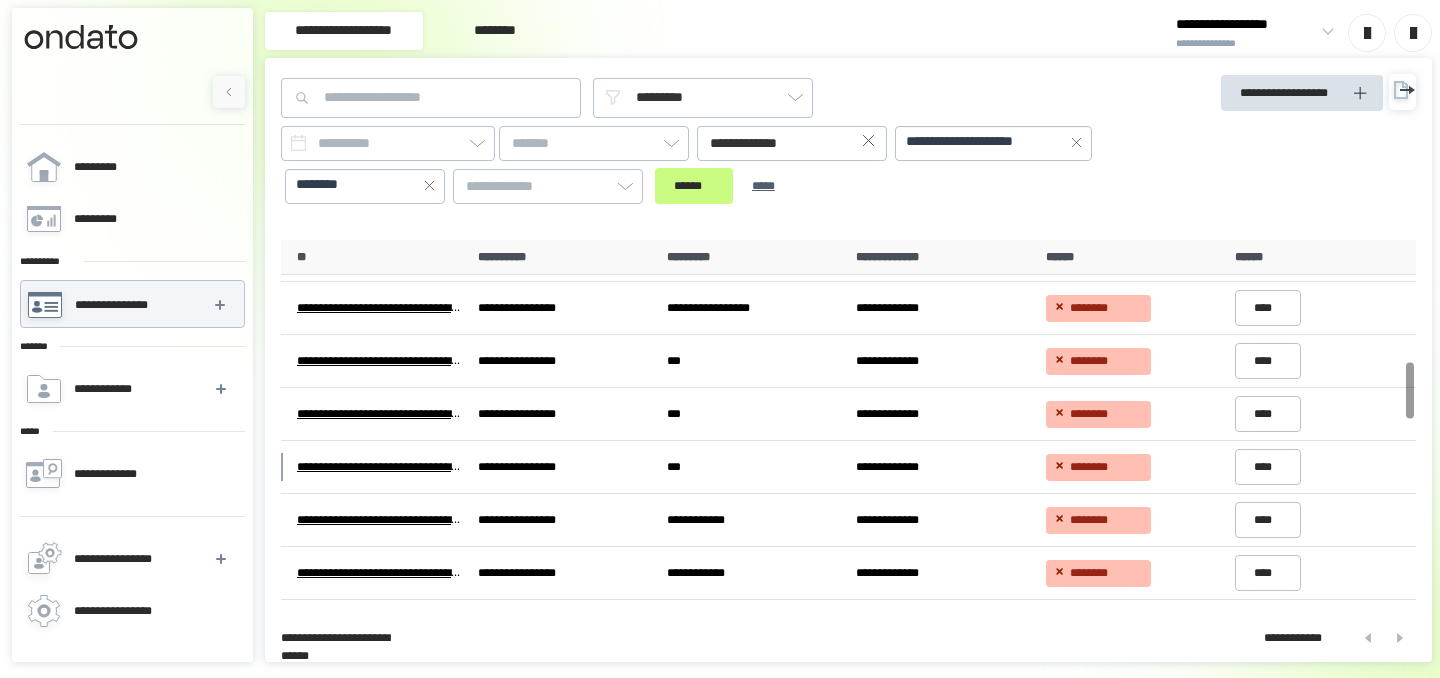 click on "******   *****" at bounding box center [728, 186] 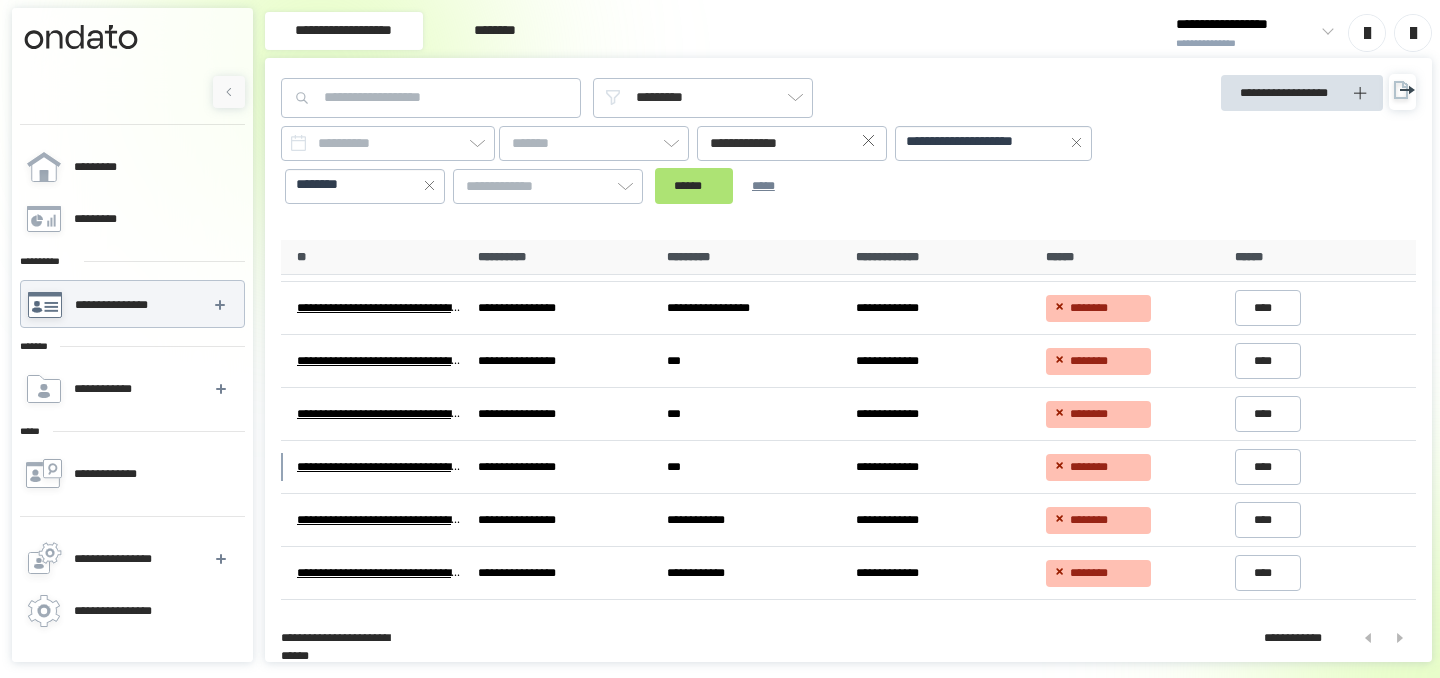 click on "******" at bounding box center [694, 186] 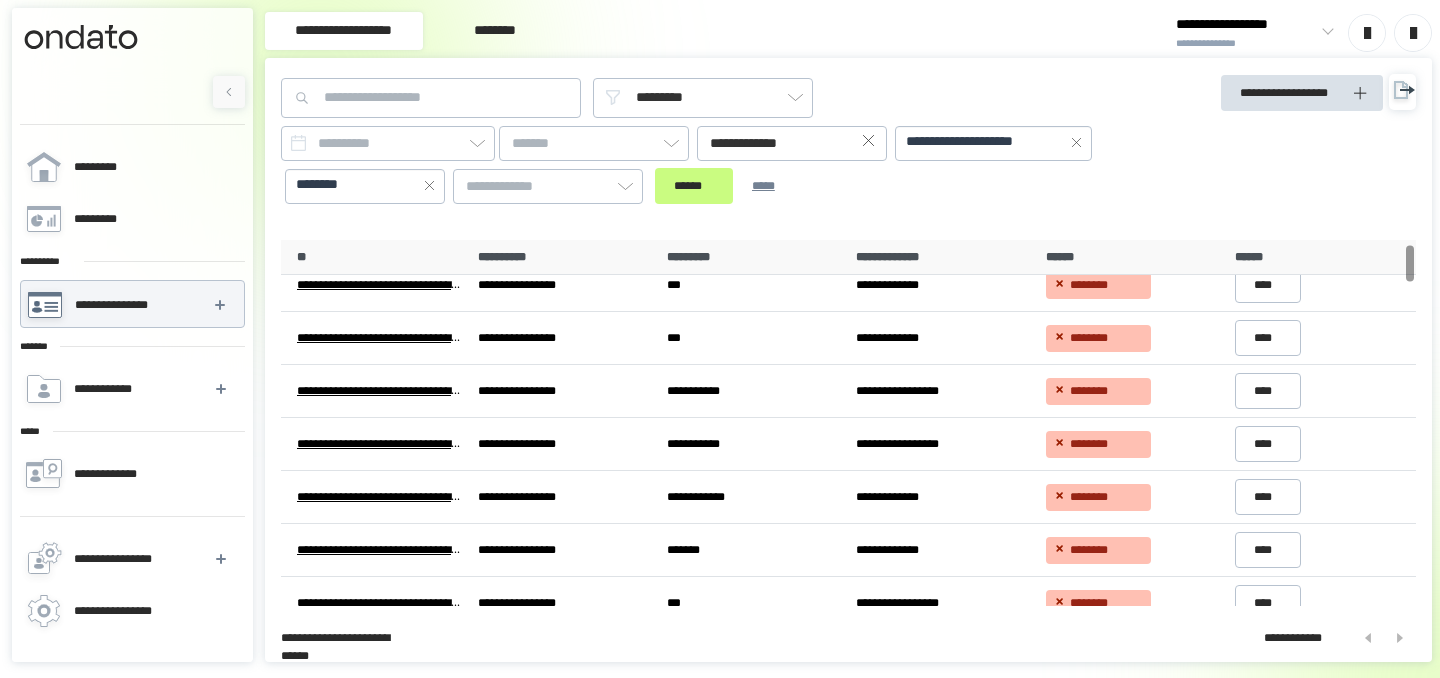 scroll, scrollTop: 0, scrollLeft: 0, axis: both 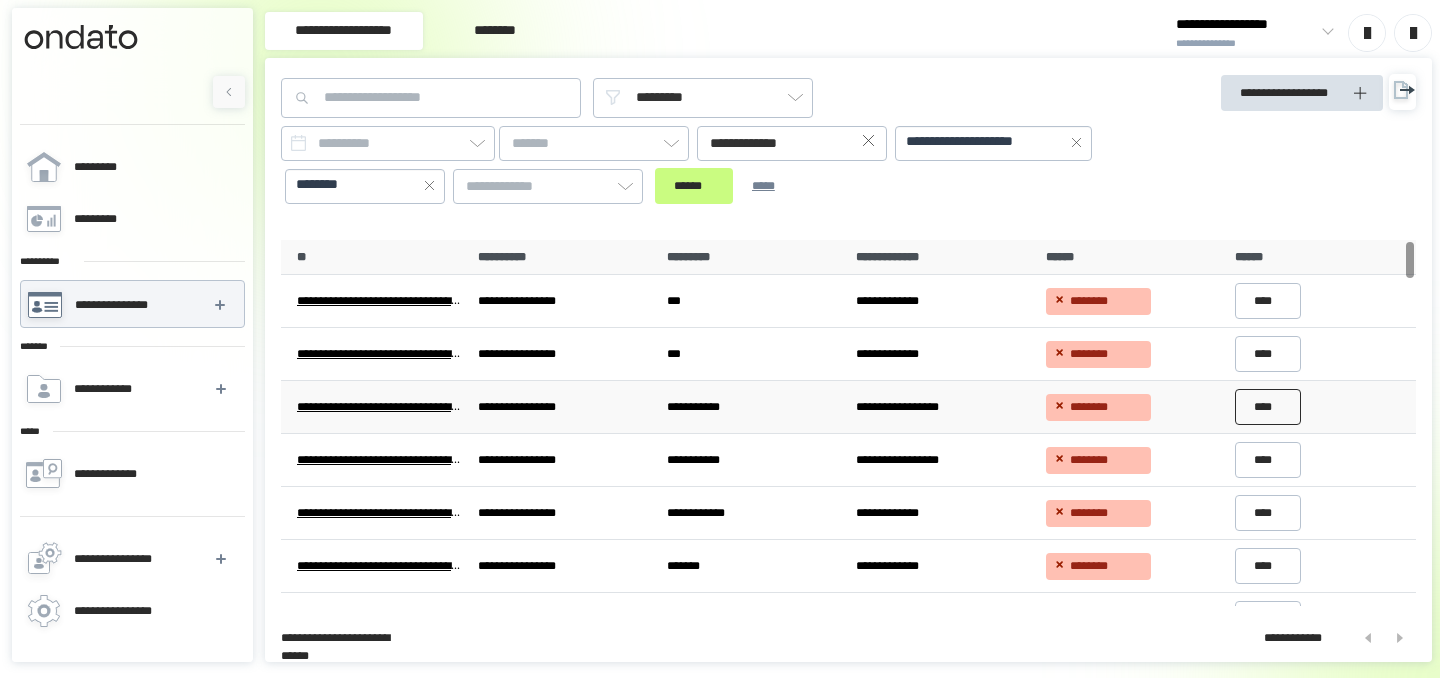 click on "****" at bounding box center (1268, 407) 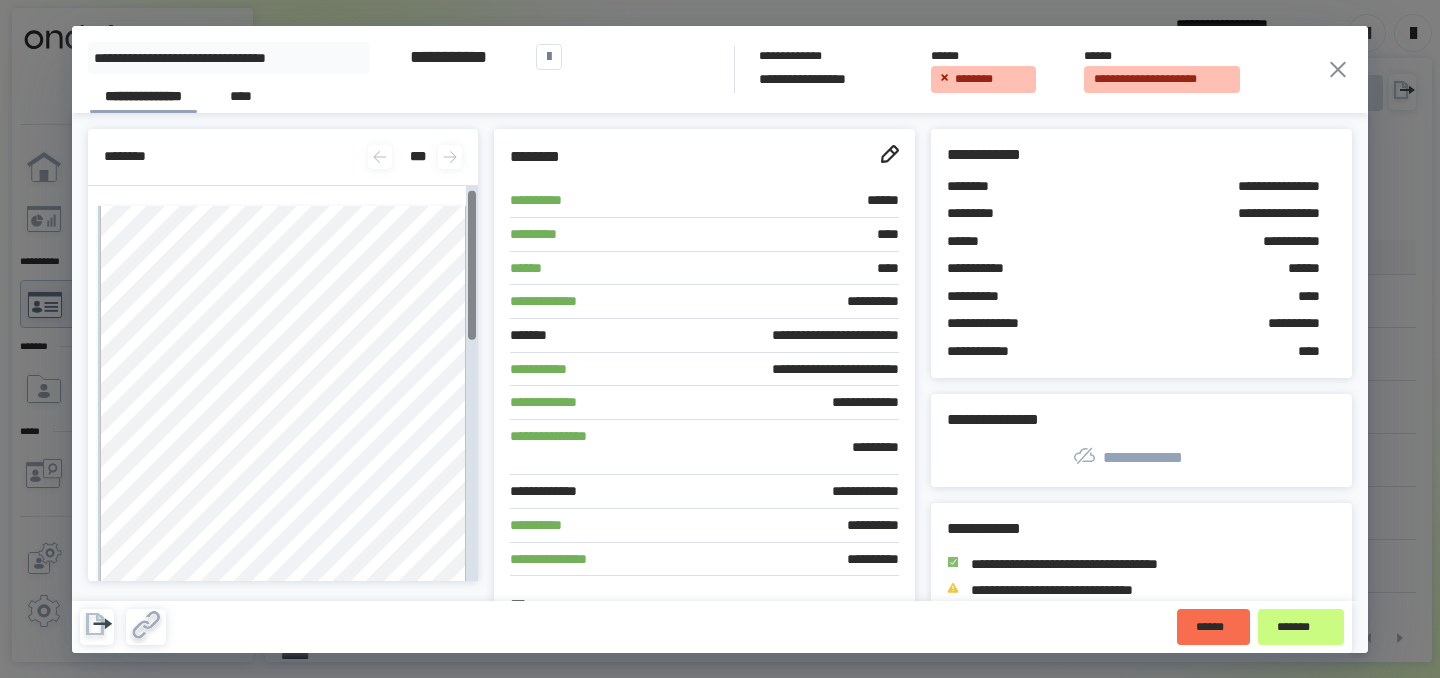 scroll, scrollTop: 0, scrollLeft: 0, axis: both 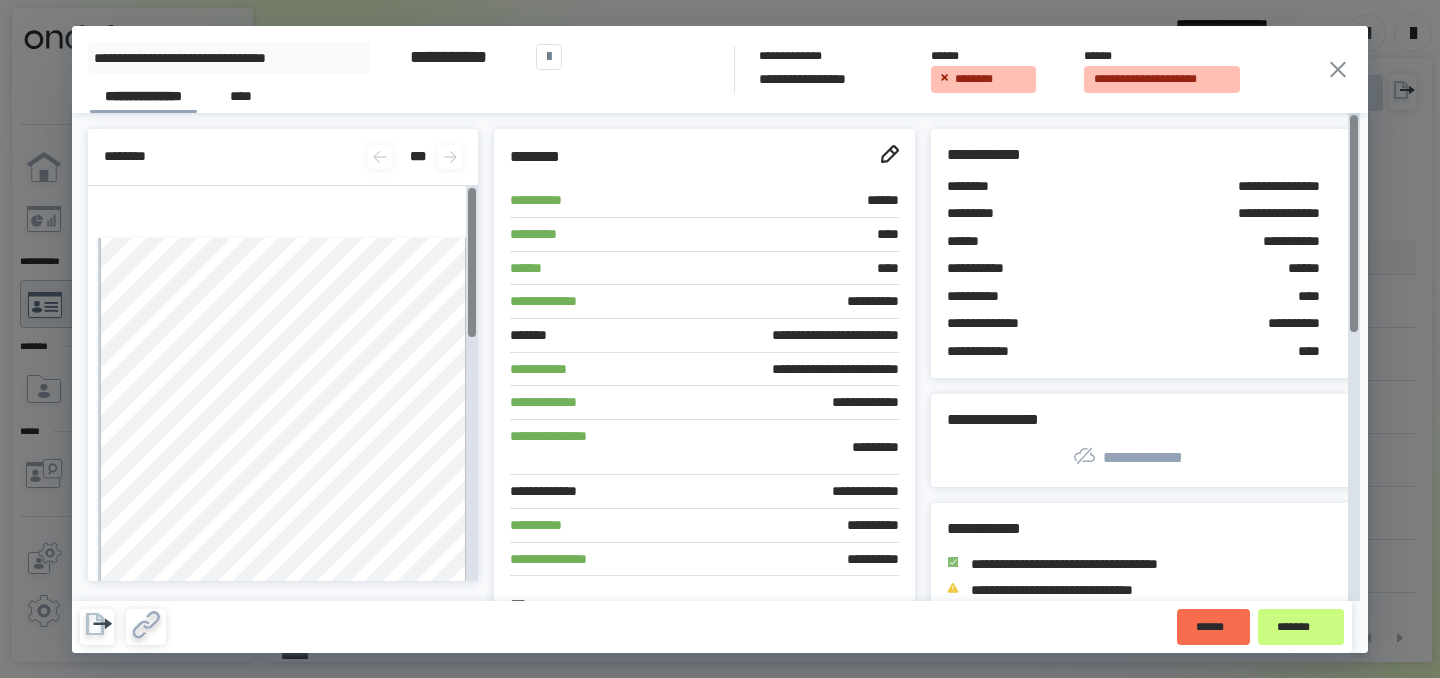 click 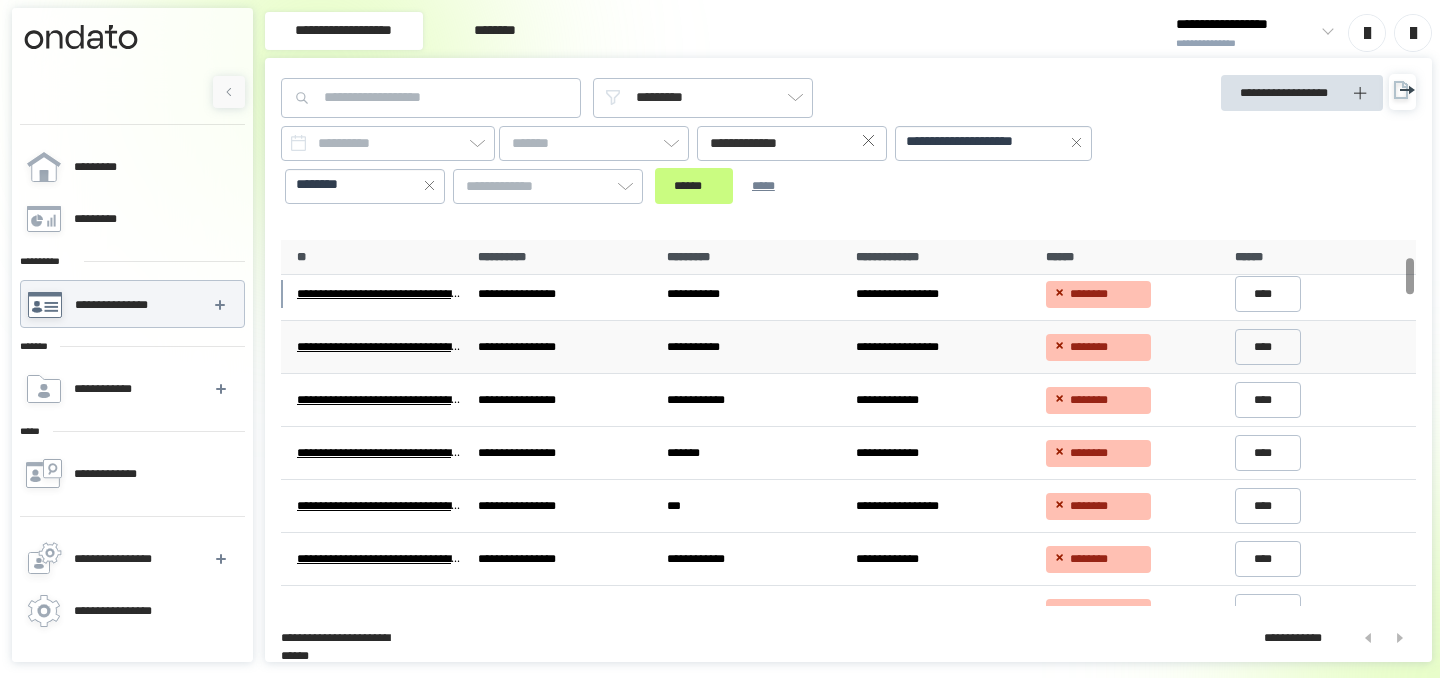 scroll, scrollTop: 182, scrollLeft: 0, axis: vertical 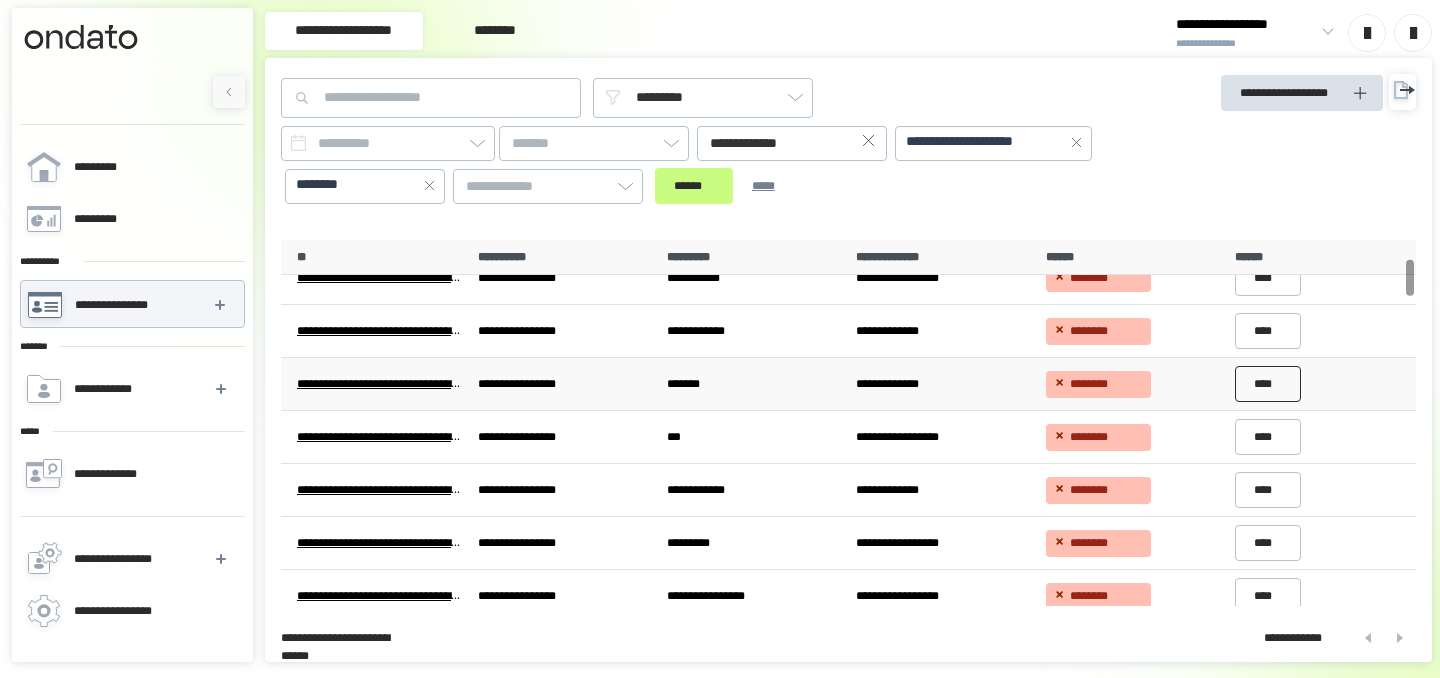 click on "****" at bounding box center (1268, 384) 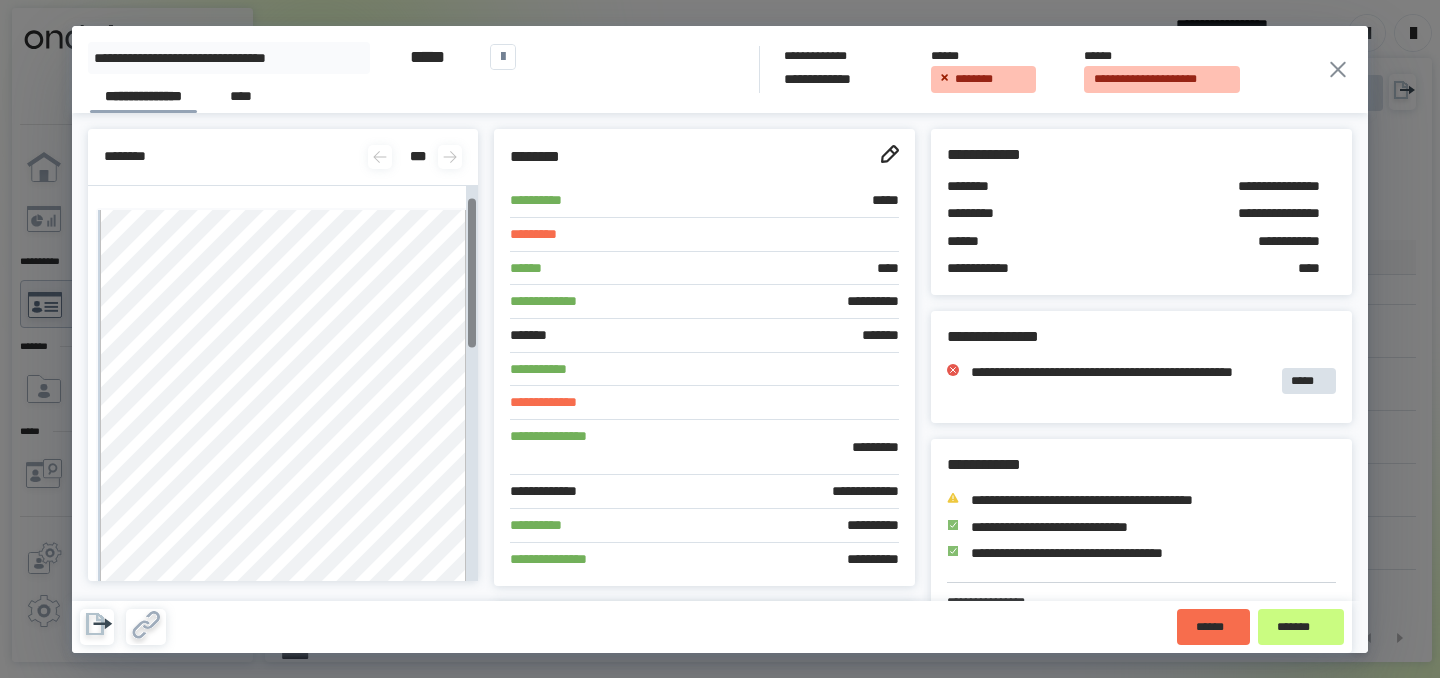 scroll, scrollTop: 0, scrollLeft: 0, axis: both 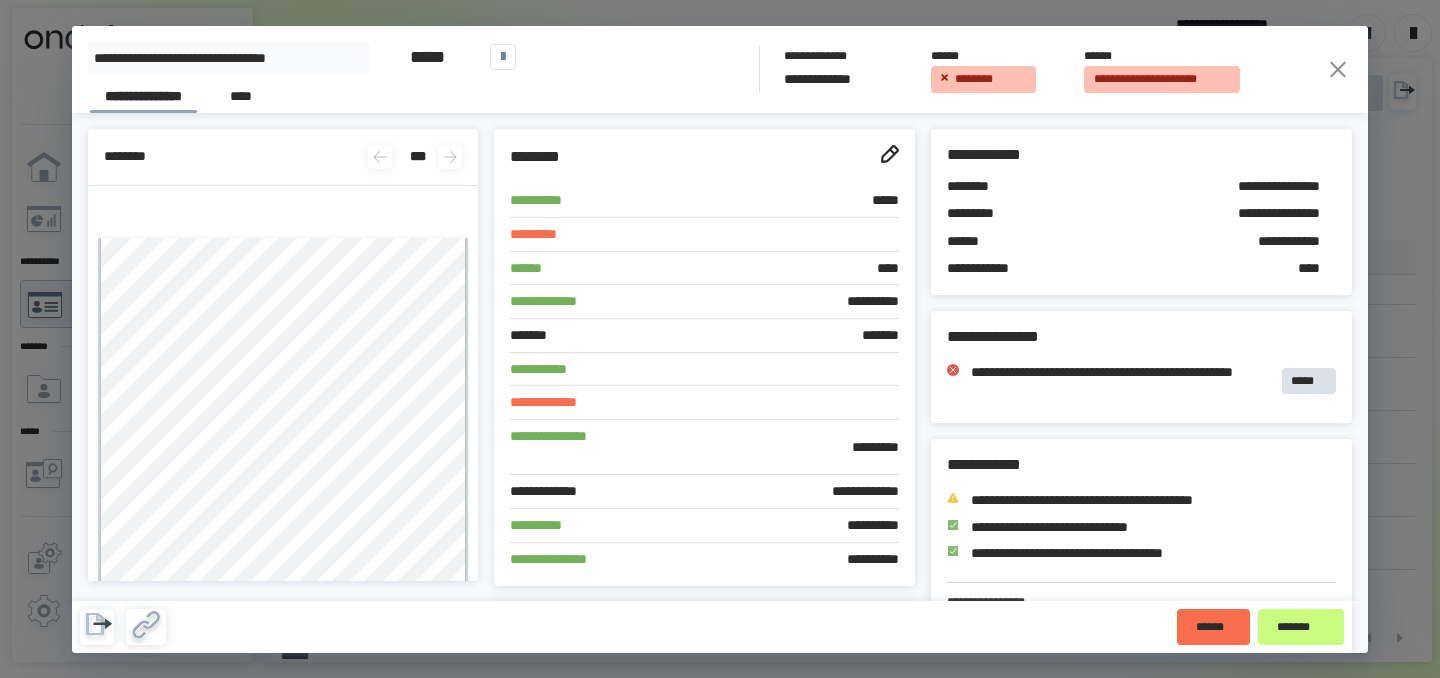 click 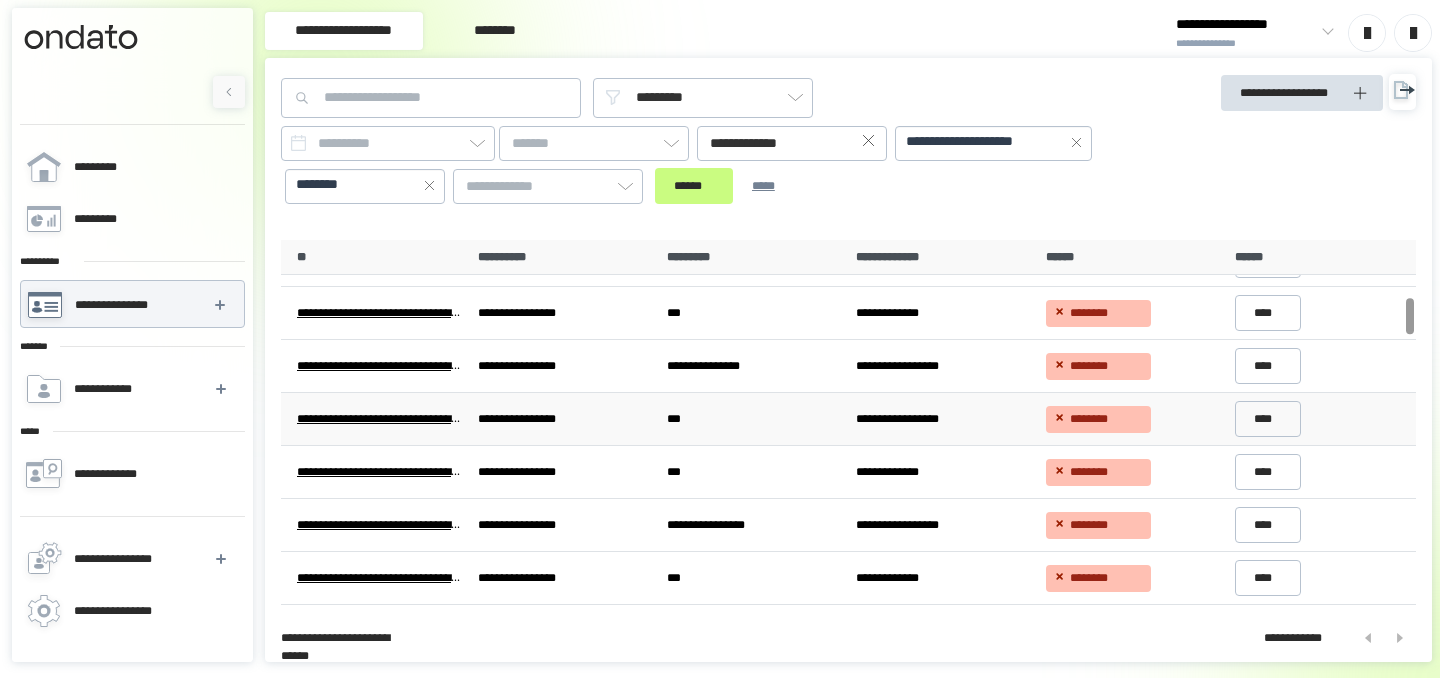 scroll, scrollTop: 575, scrollLeft: 0, axis: vertical 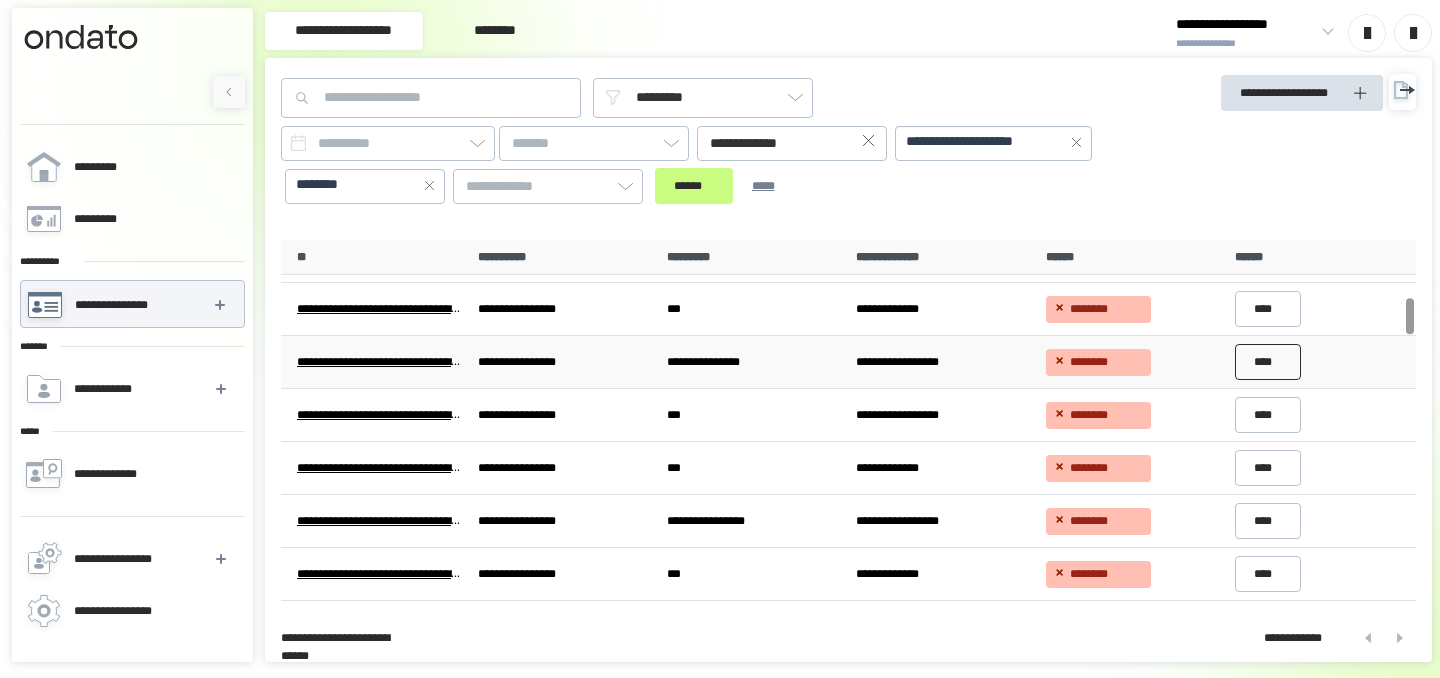 click on "****" at bounding box center [1268, 362] 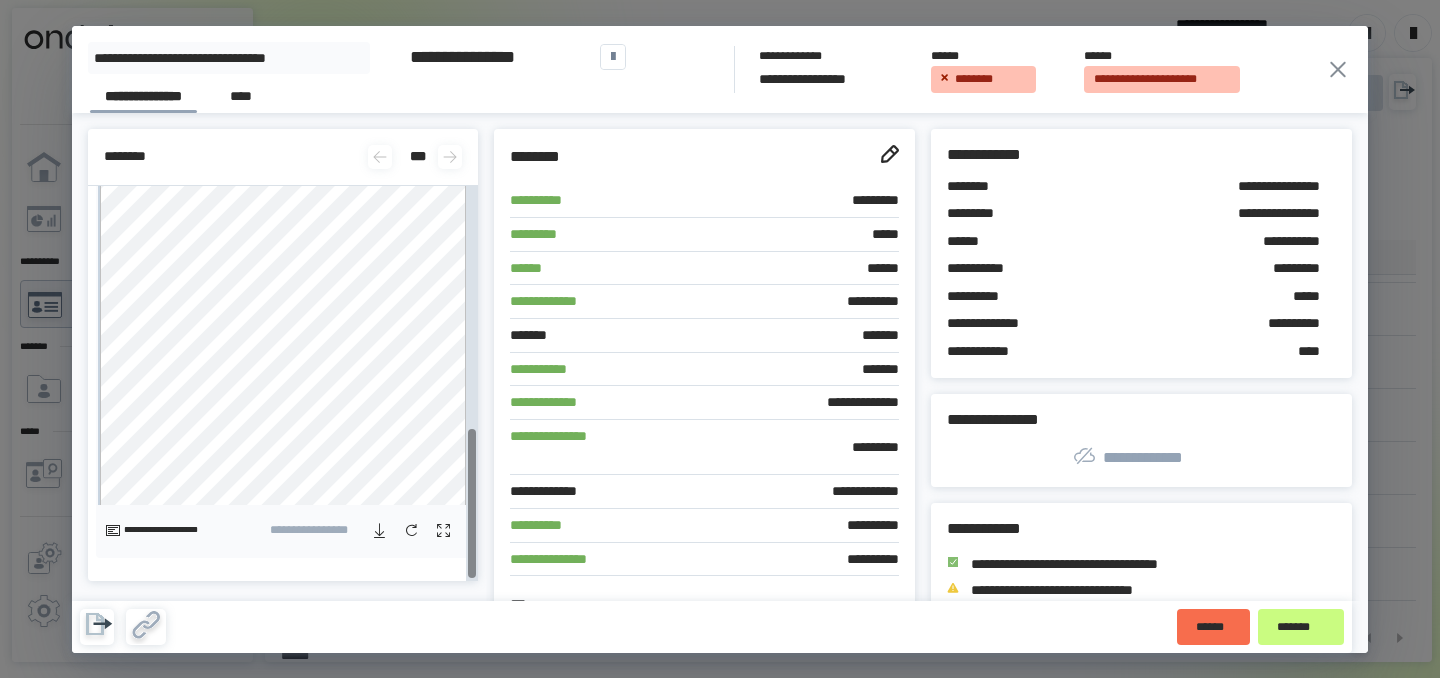 scroll, scrollTop: 640, scrollLeft: 0, axis: vertical 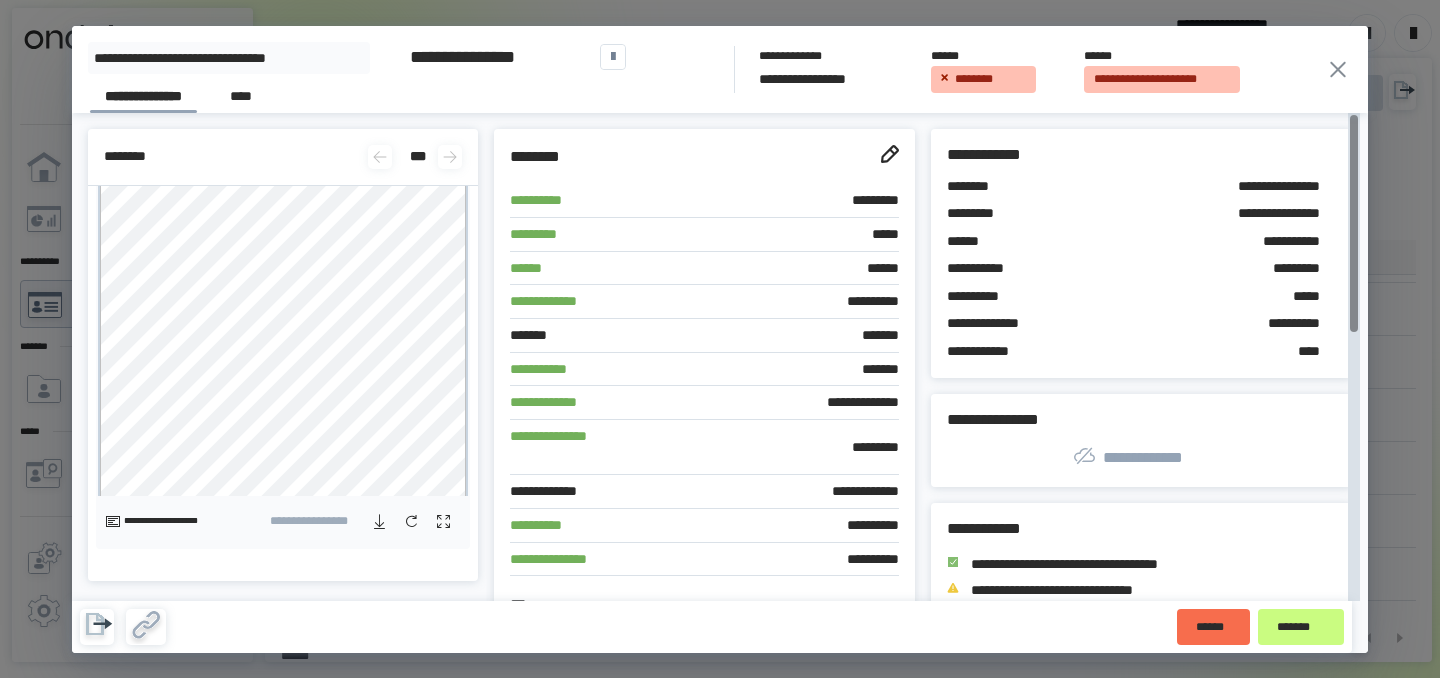 click 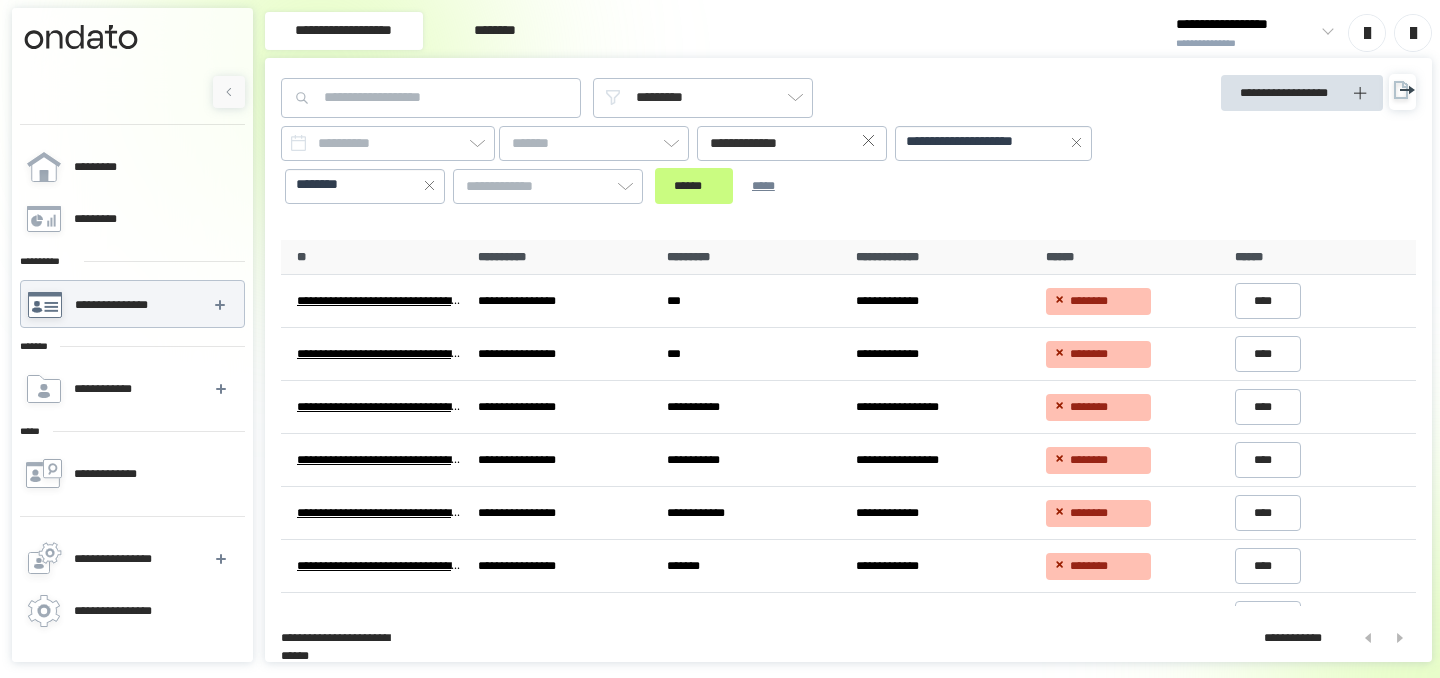 scroll, scrollTop: 0, scrollLeft: 0, axis: both 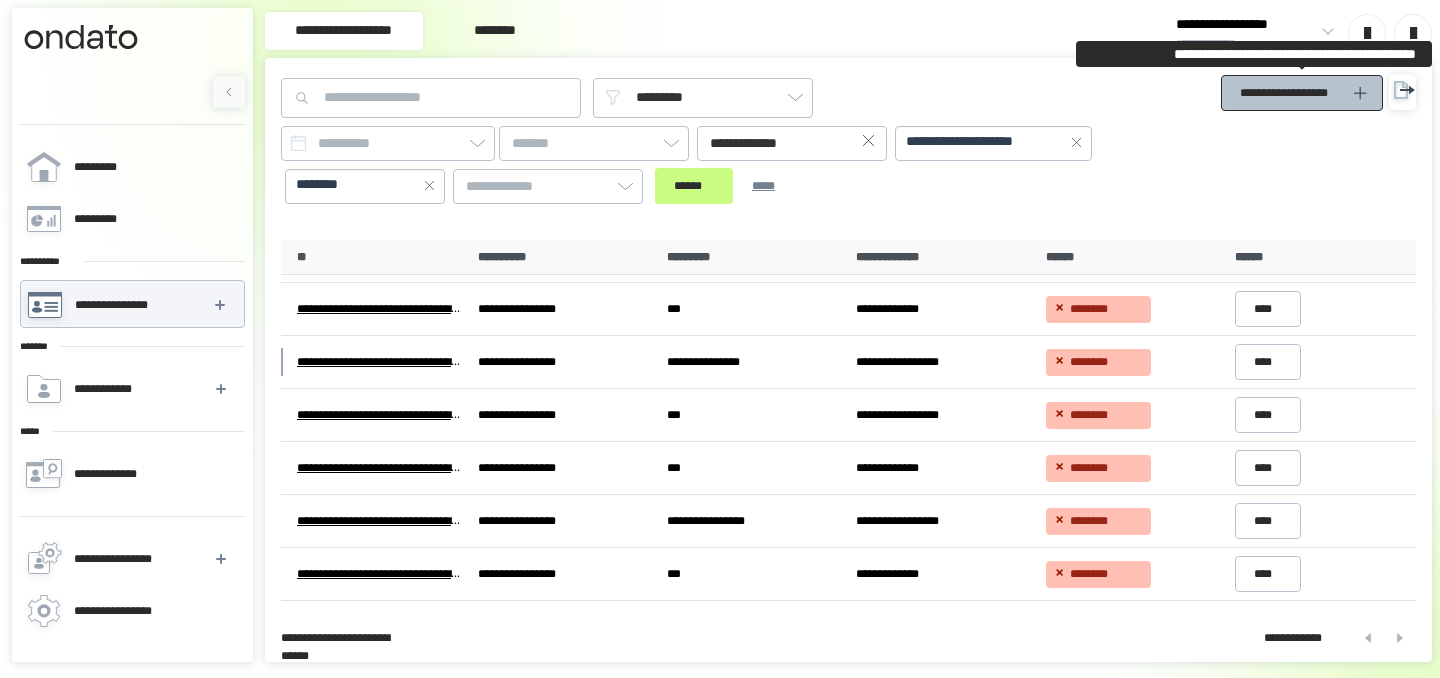 click on "**********" at bounding box center (1290, 93) 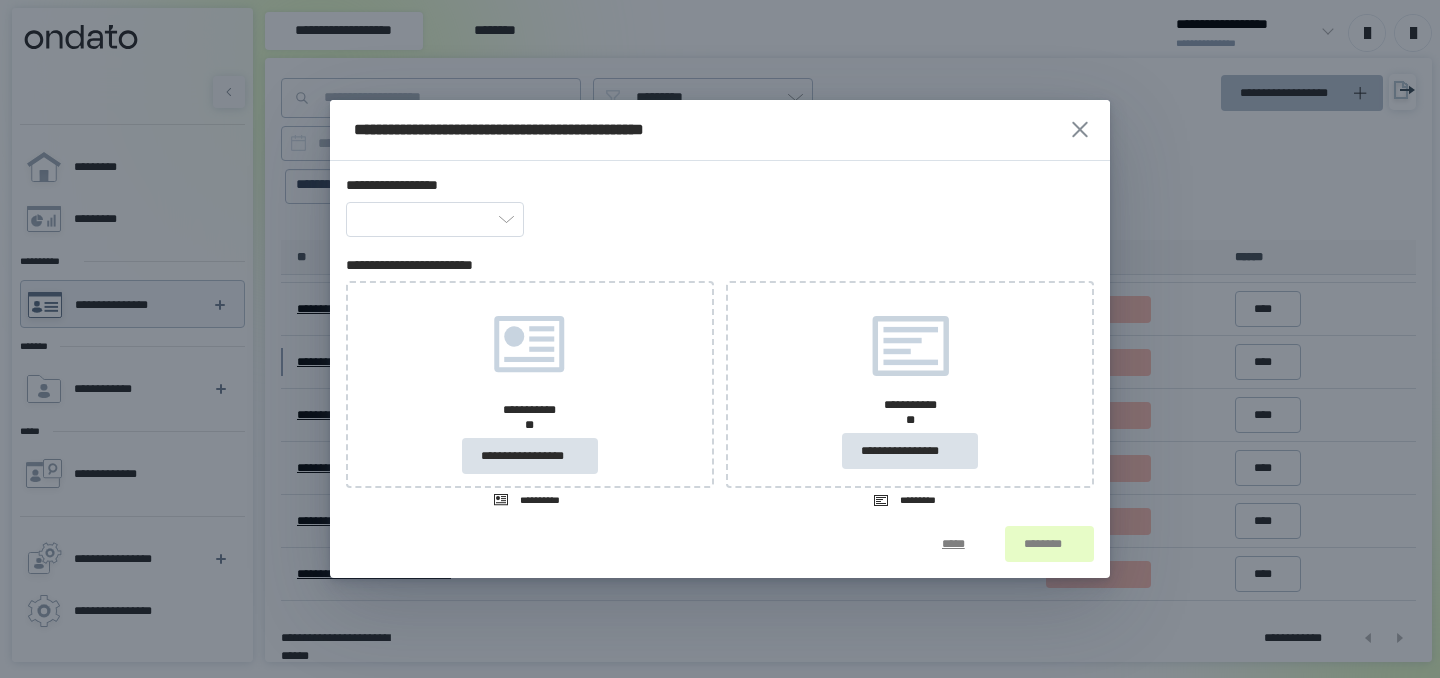 type on "**********" 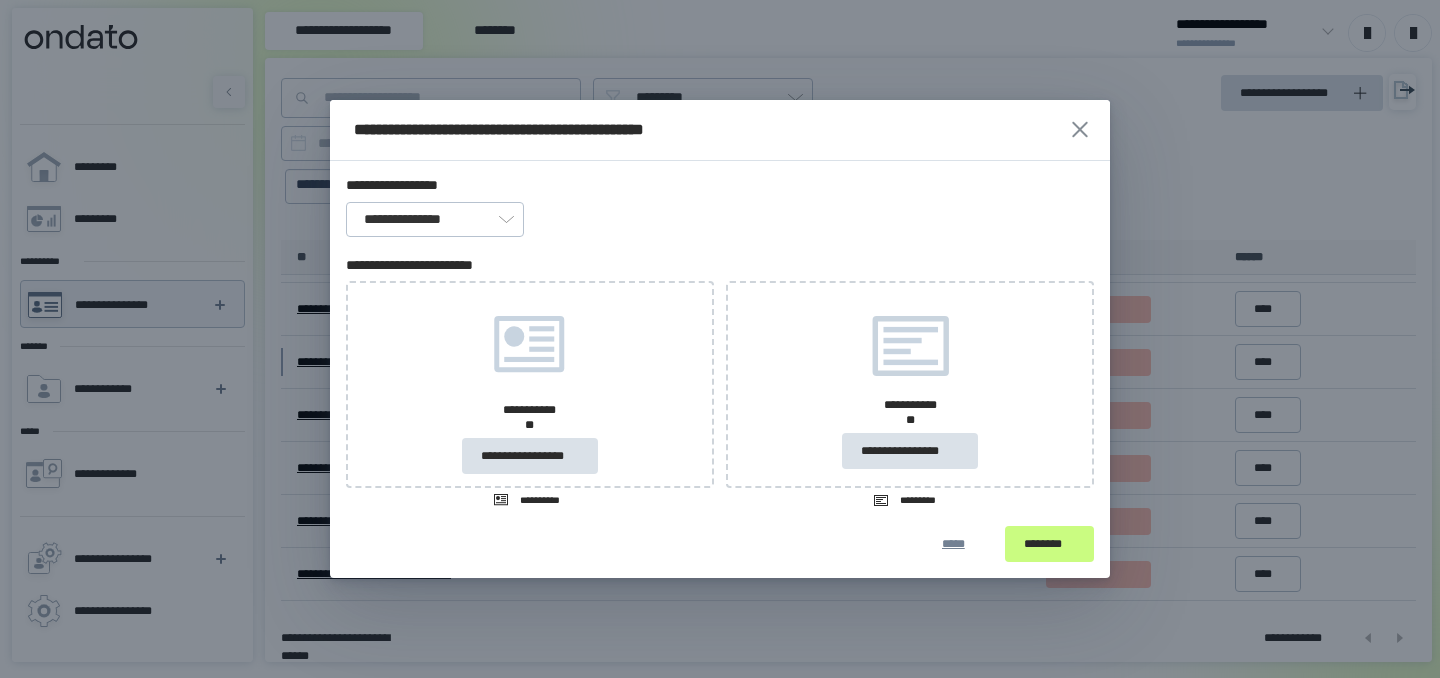 click 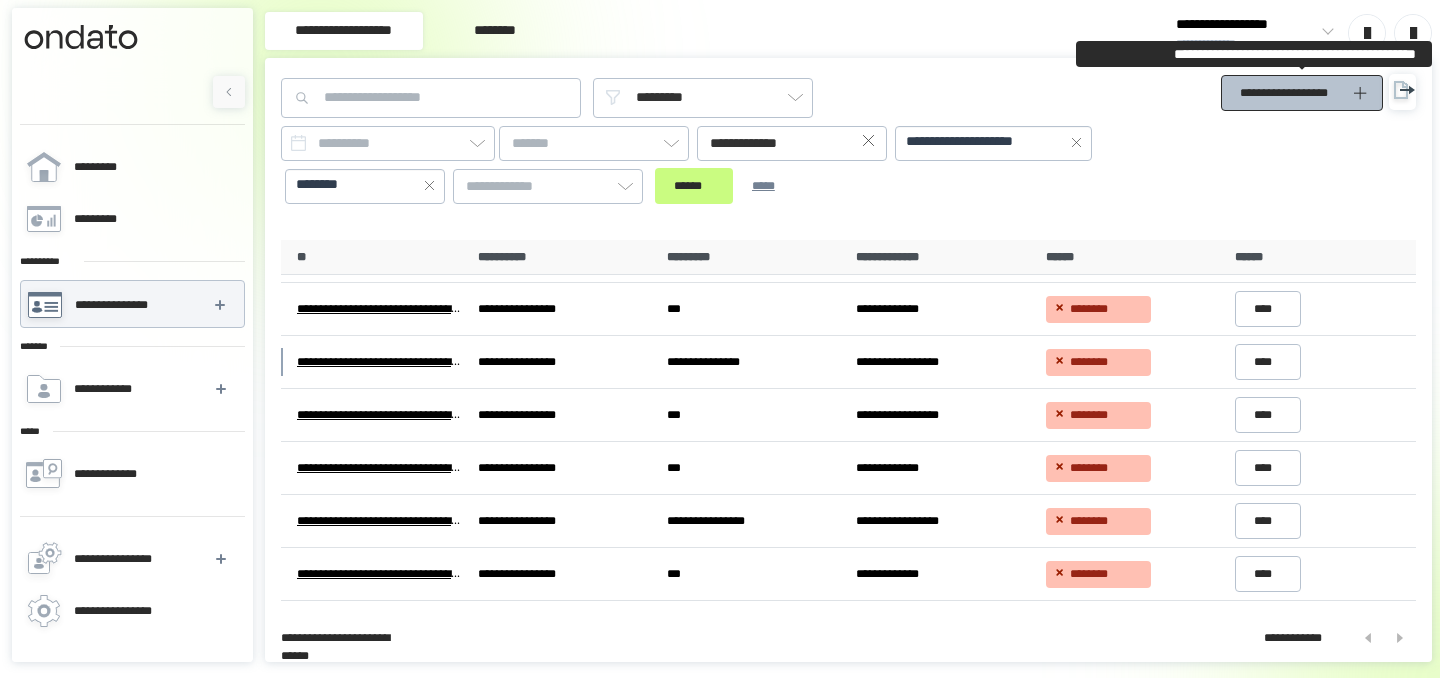 click on "**********" at bounding box center (1290, 93) 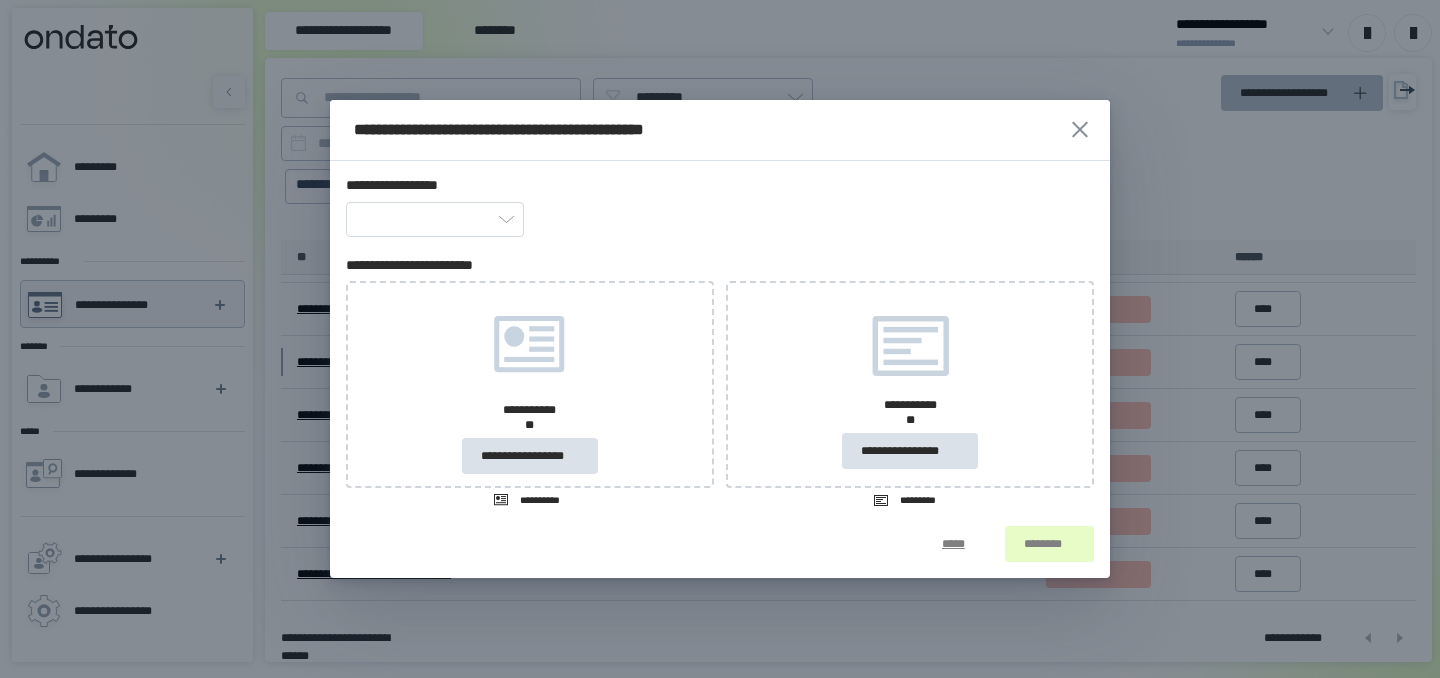 type on "**********" 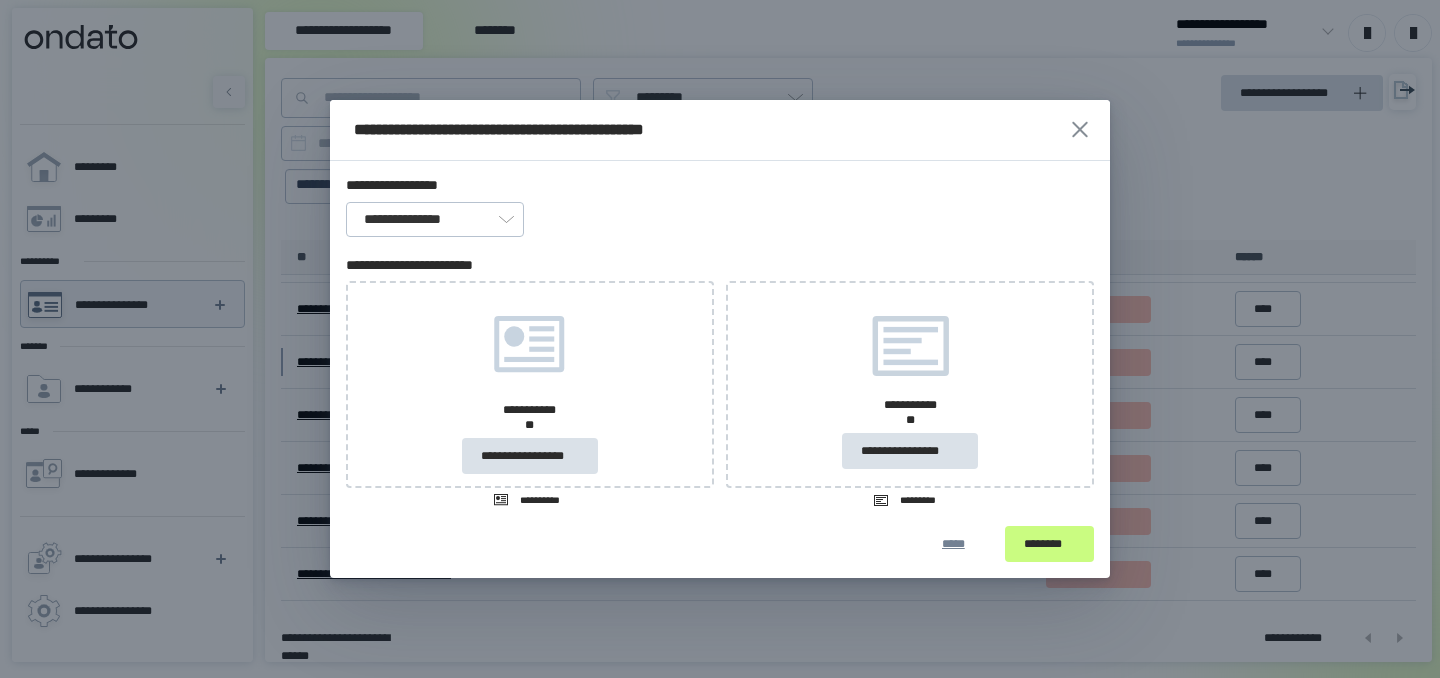 click 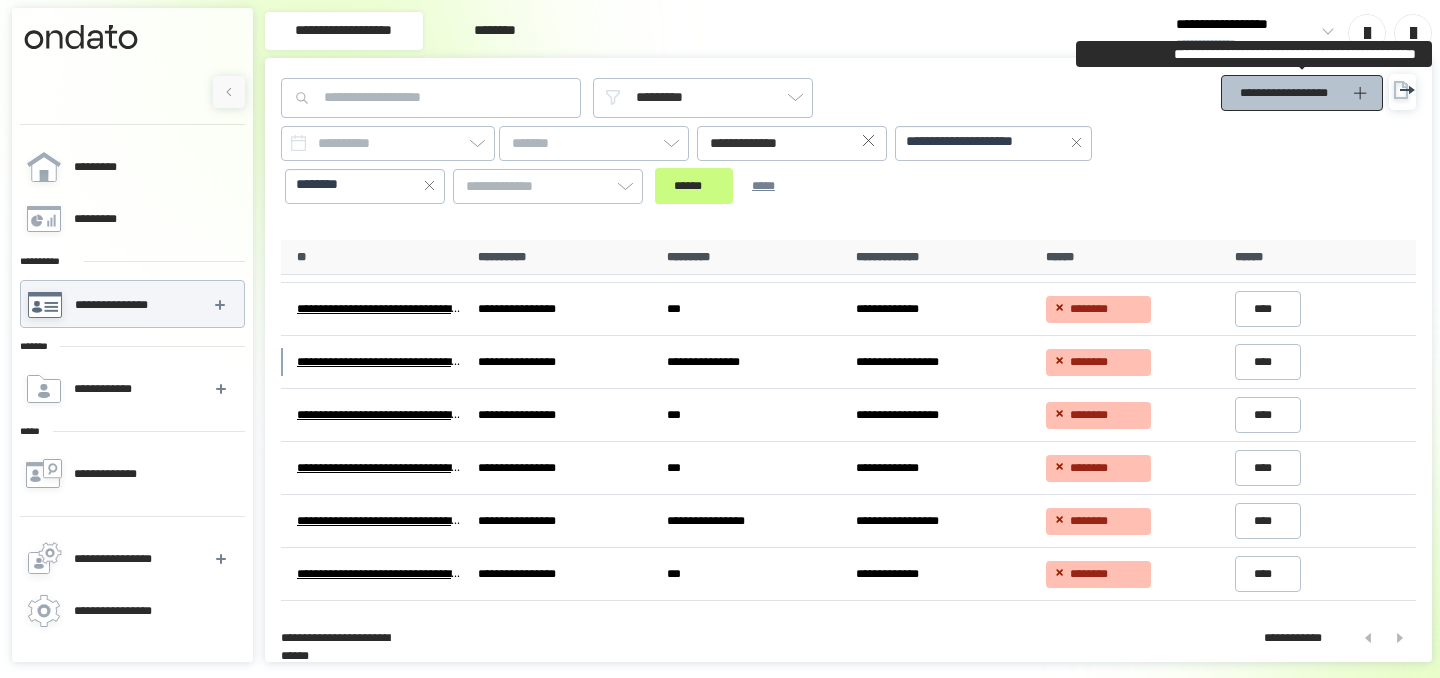 click on "**********" at bounding box center (1290, 93) 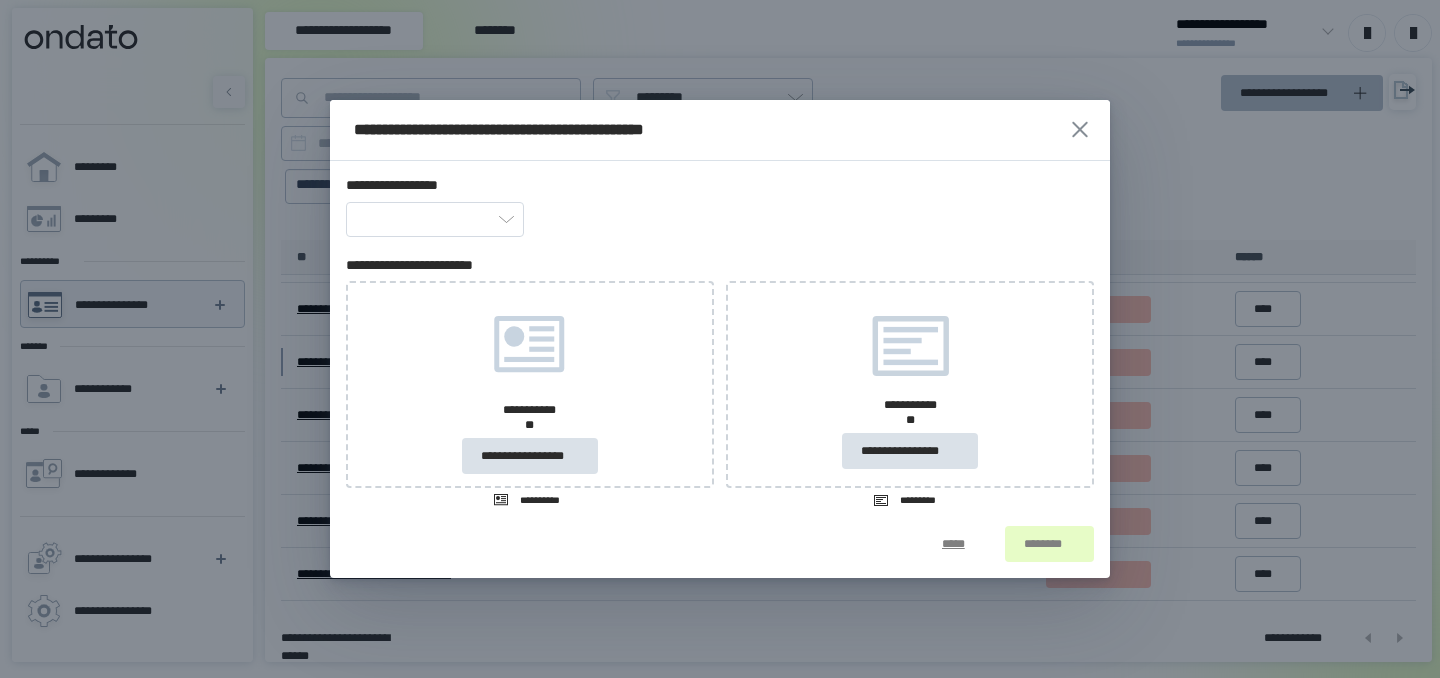 type on "**********" 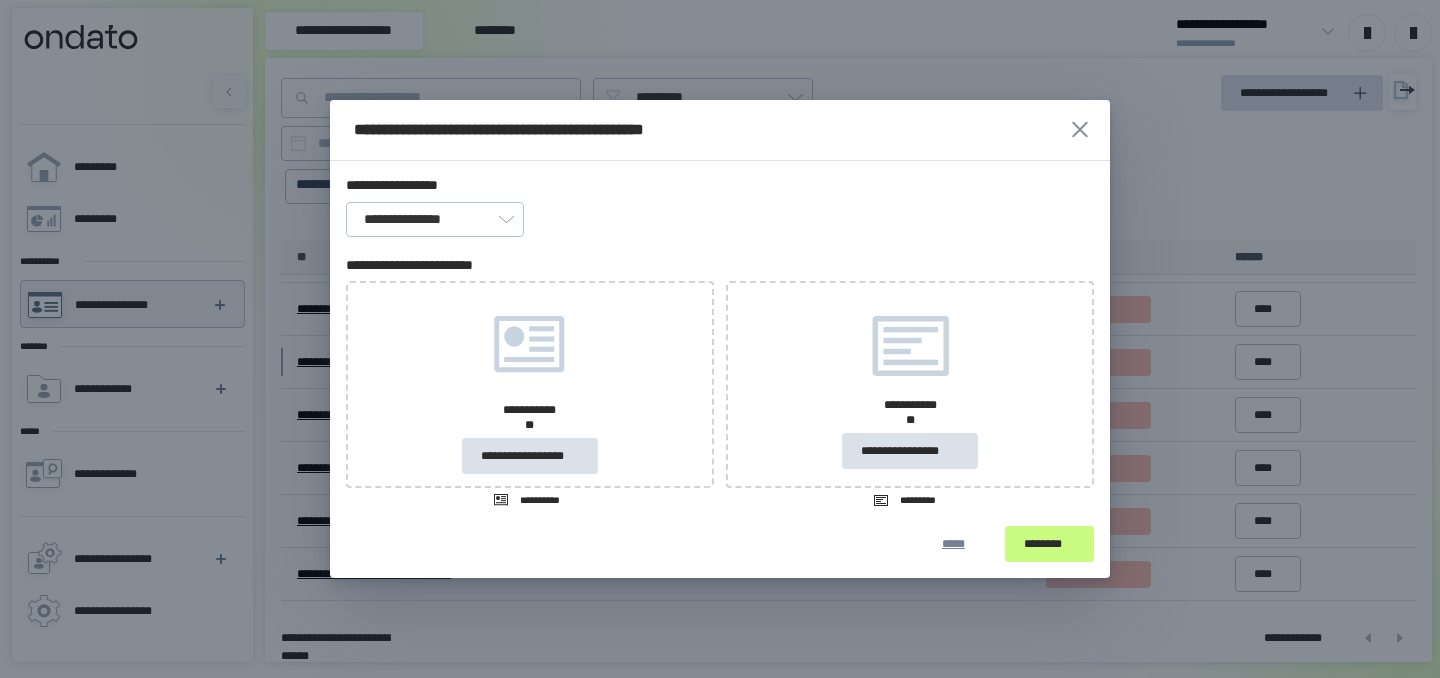 click on "**********" at bounding box center (435, 219) 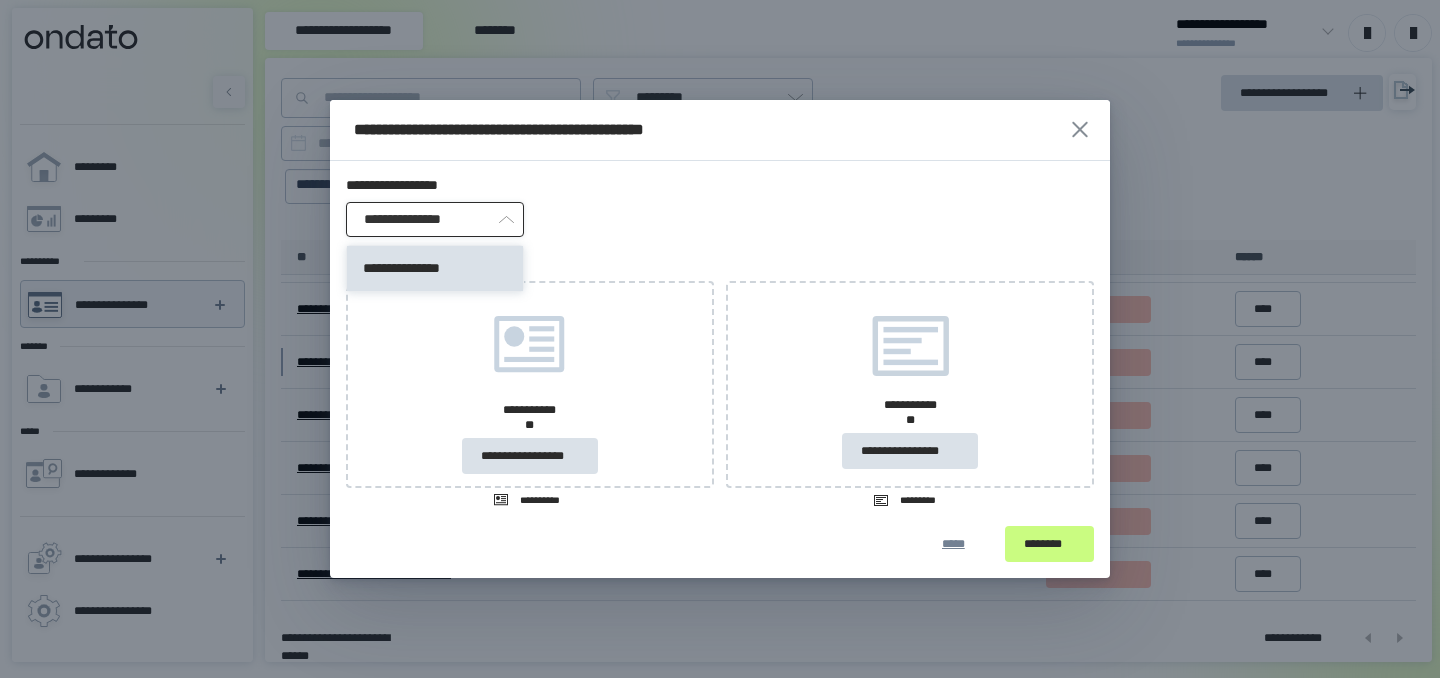 click on "**********" at bounding box center (435, 219) 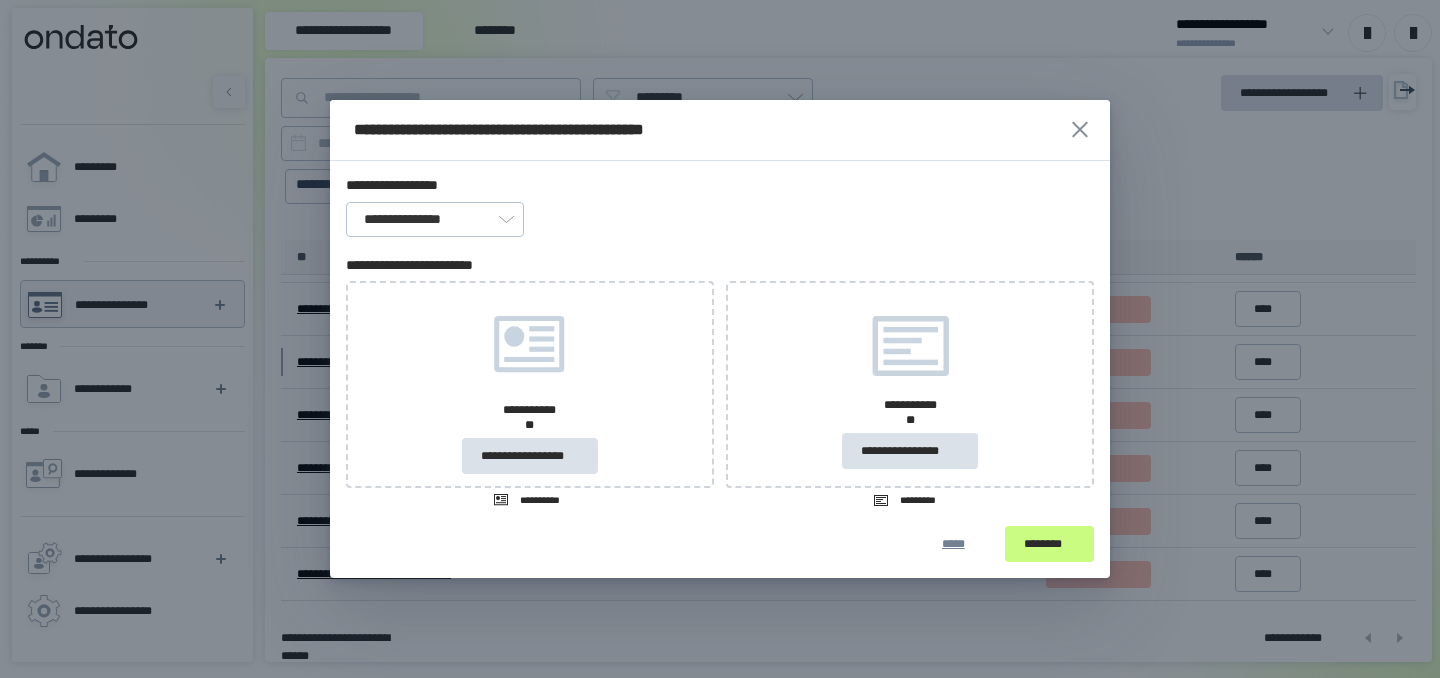 click 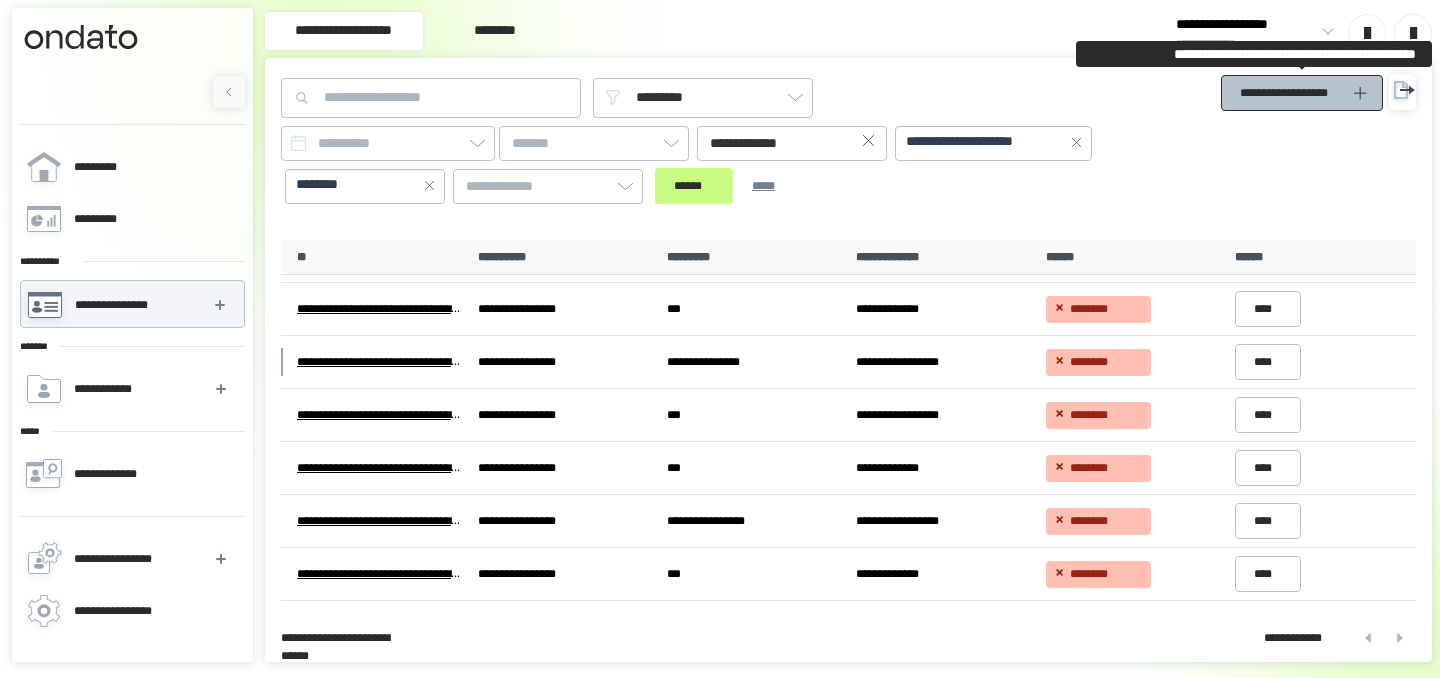 click on "**********" at bounding box center (1290, 93) 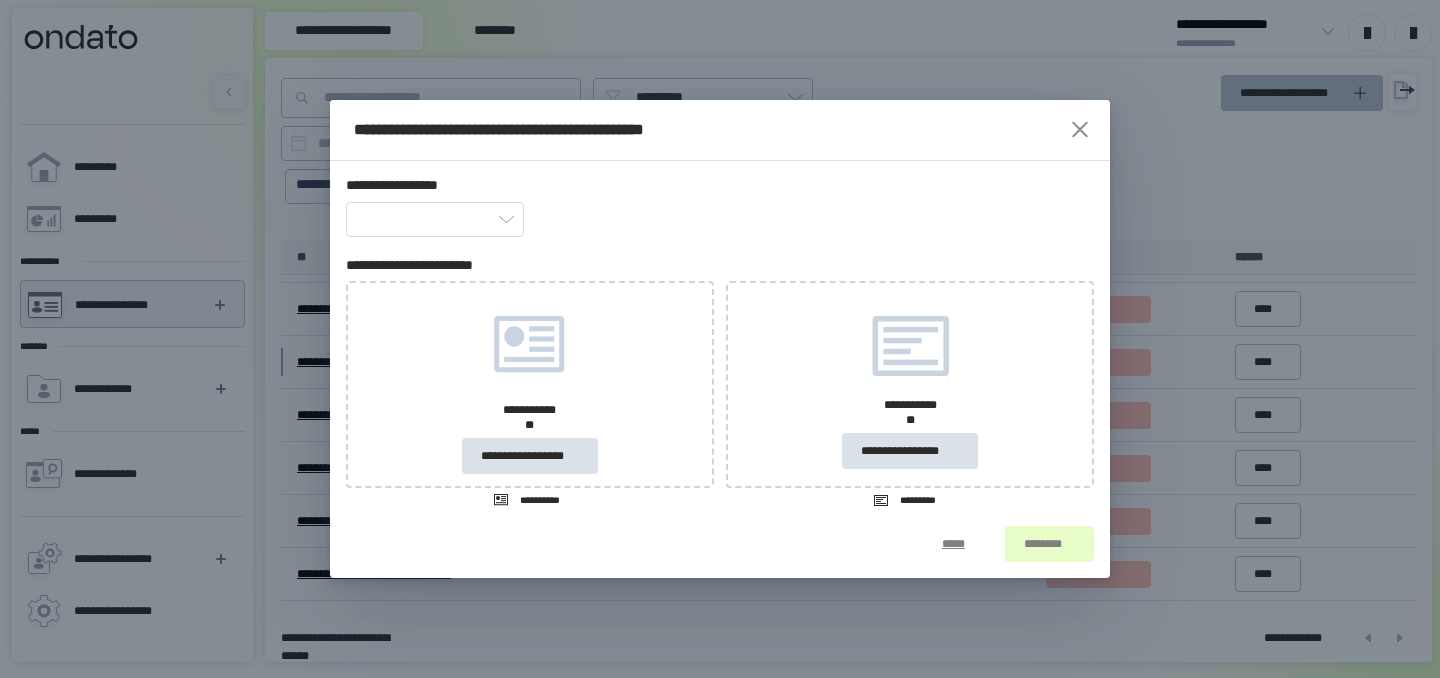type on "**********" 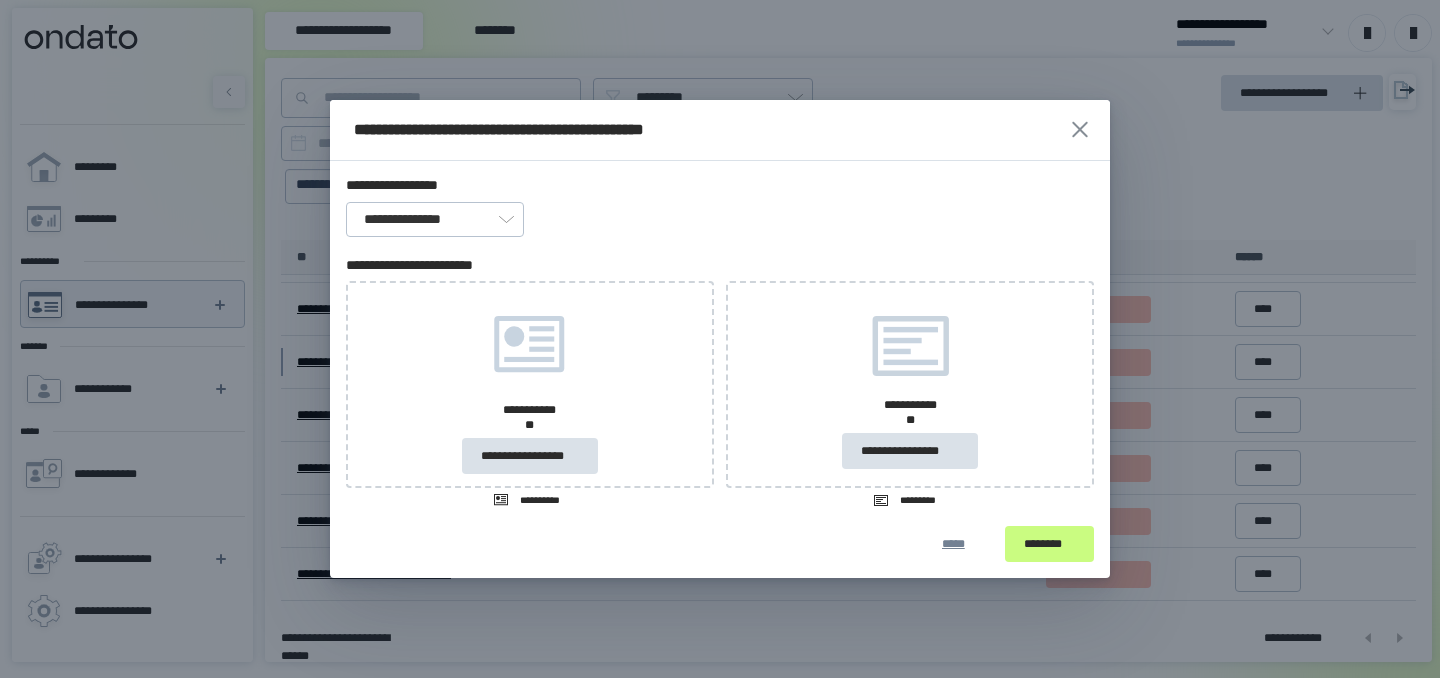 click 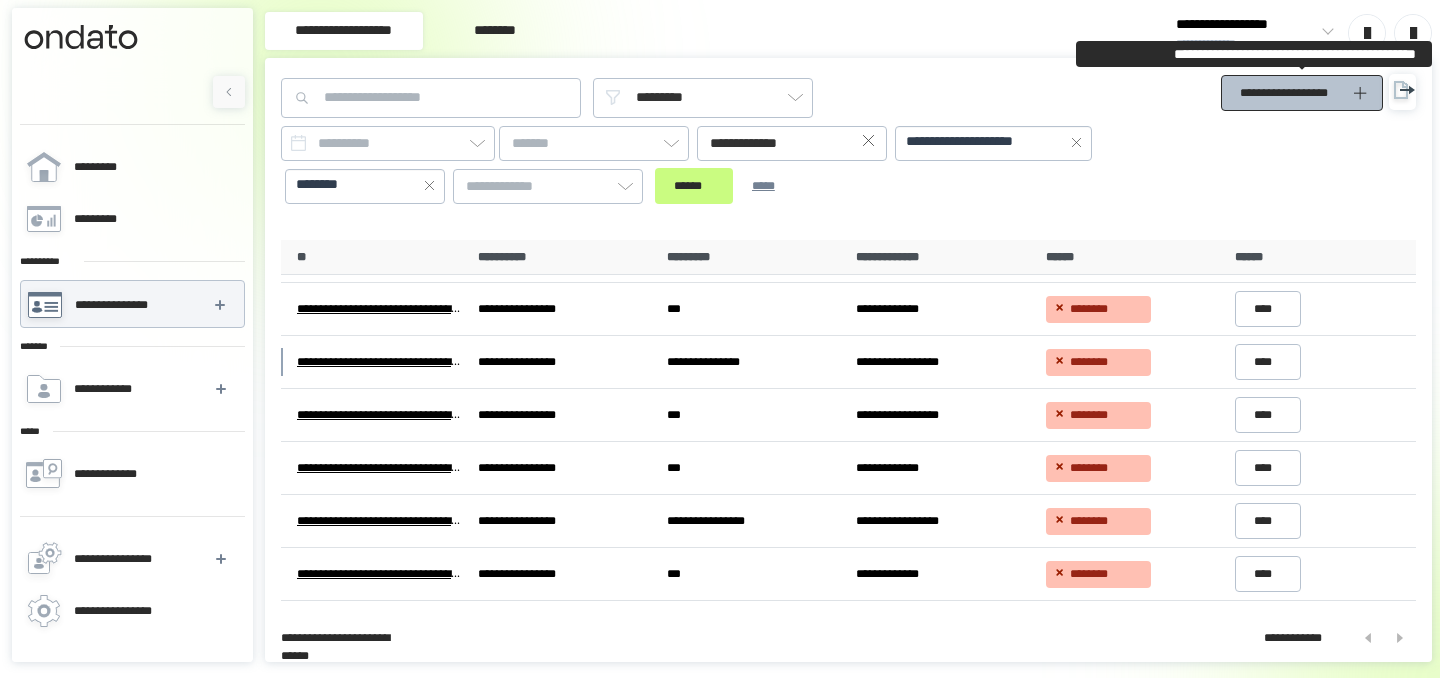 click on "**********" at bounding box center [1290, 93] 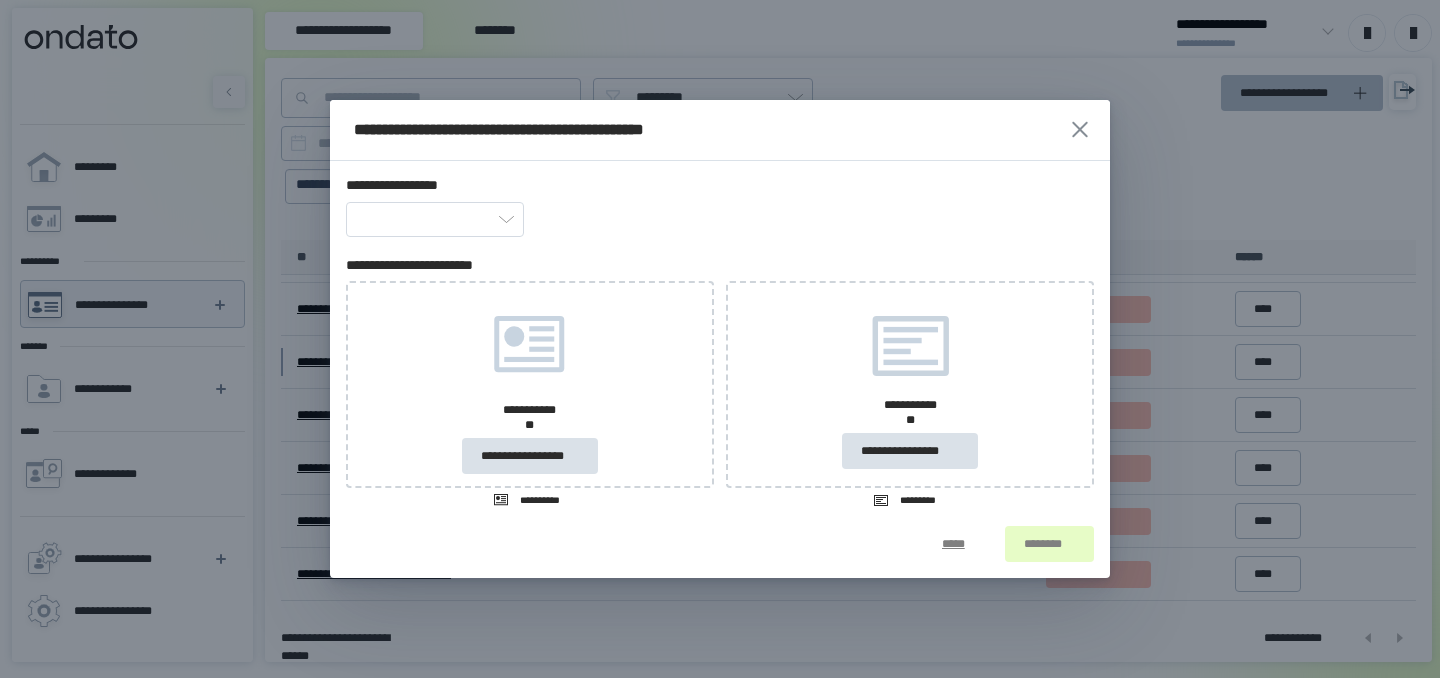 type on "**********" 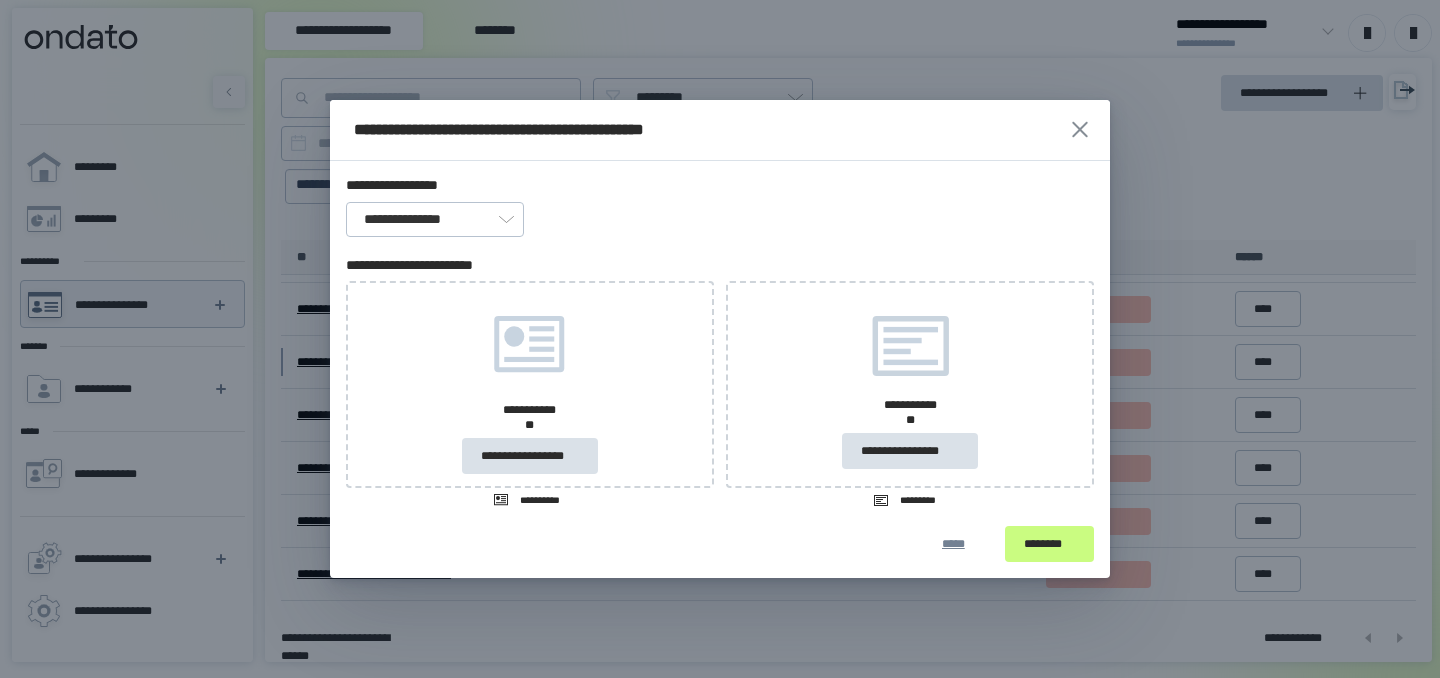 click 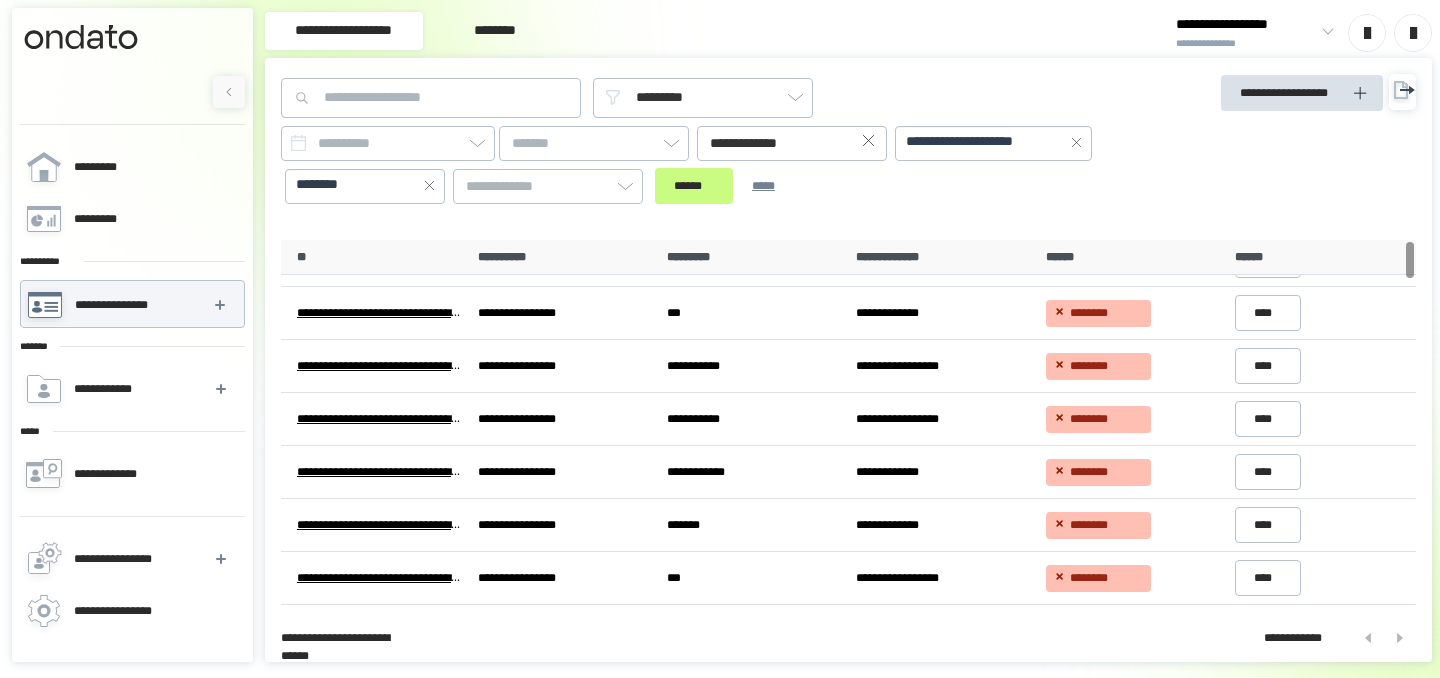 scroll, scrollTop: 0, scrollLeft: 0, axis: both 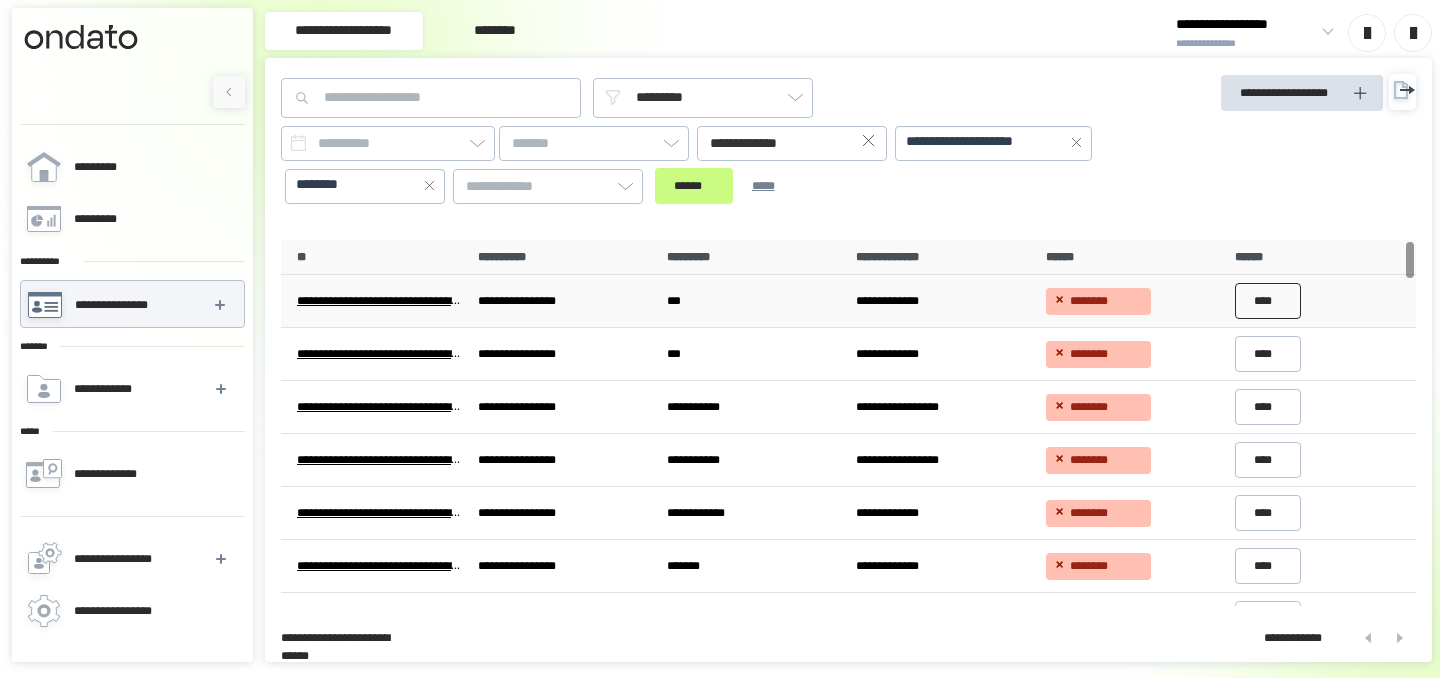 click on "****" at bounding box center [1268, 301] 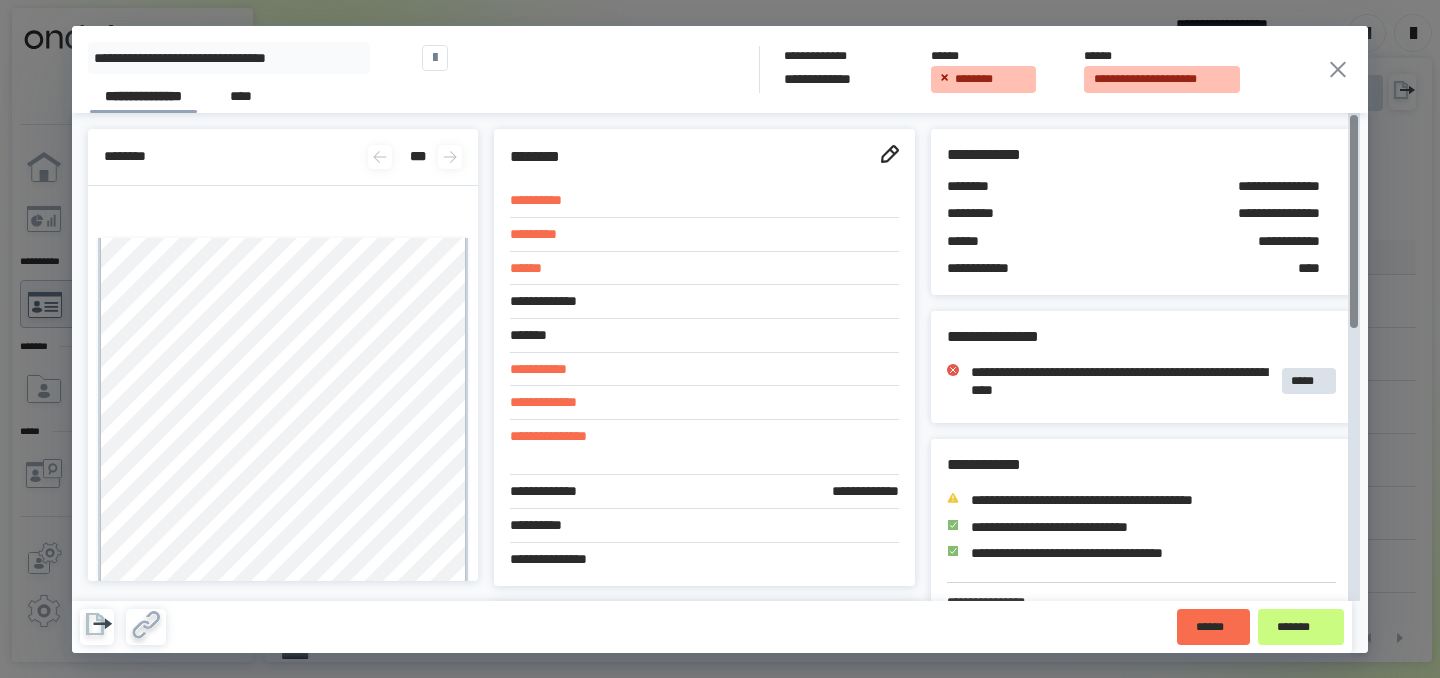 click 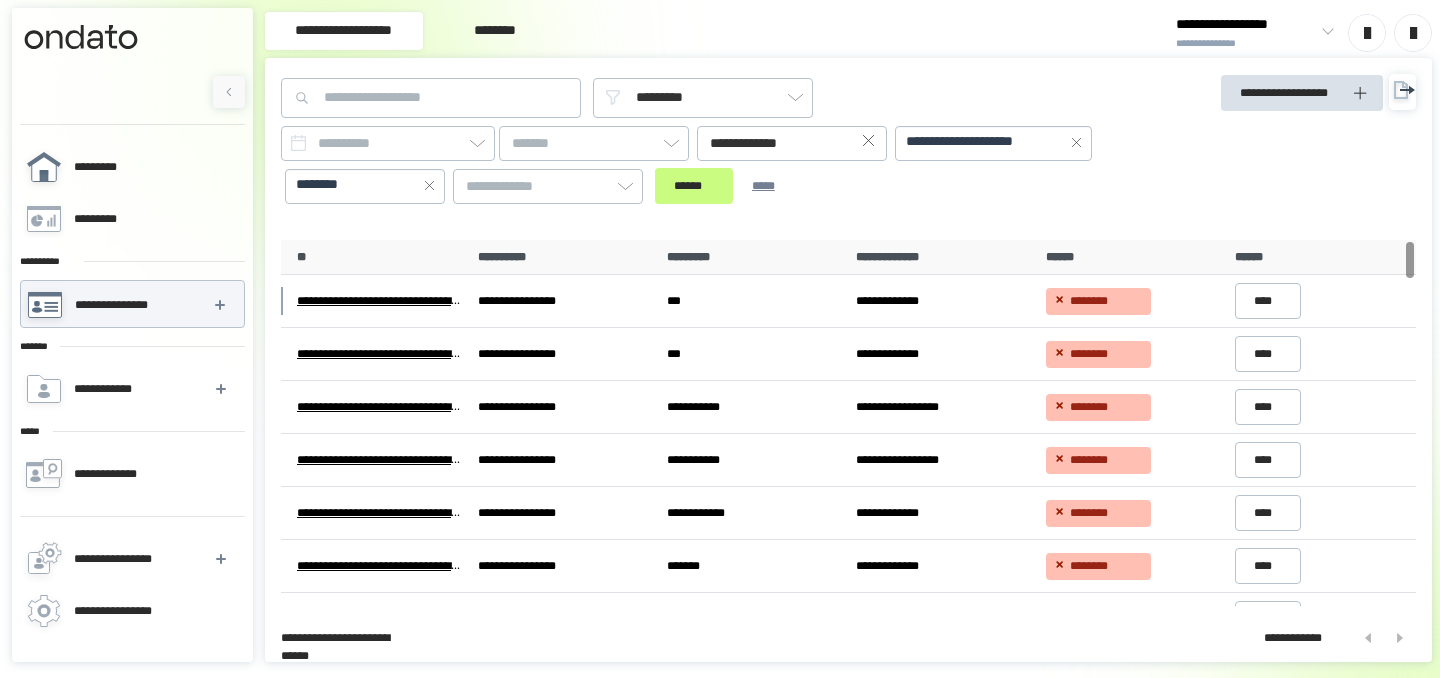 click on "*********" at bounding box center (131, 167) 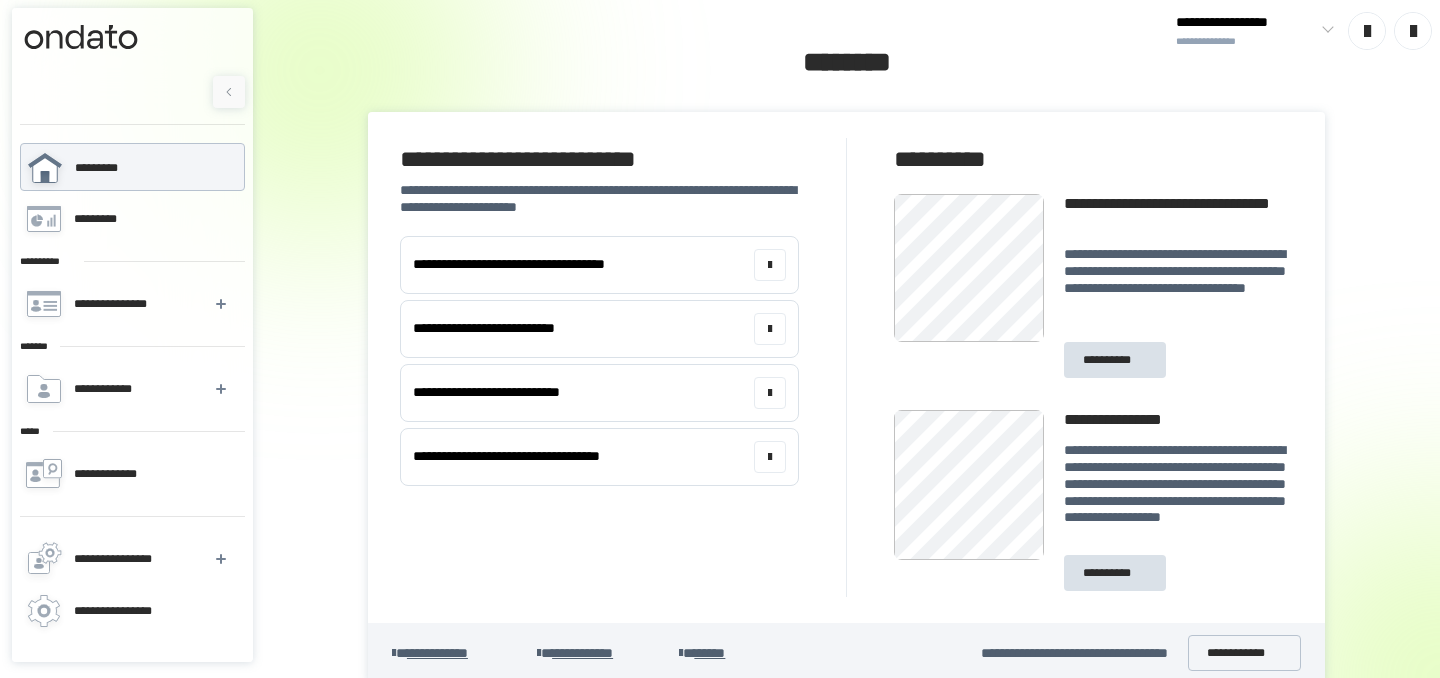 scroll, scrollTop: 13, scrollLeft: 0, axis: vertical 